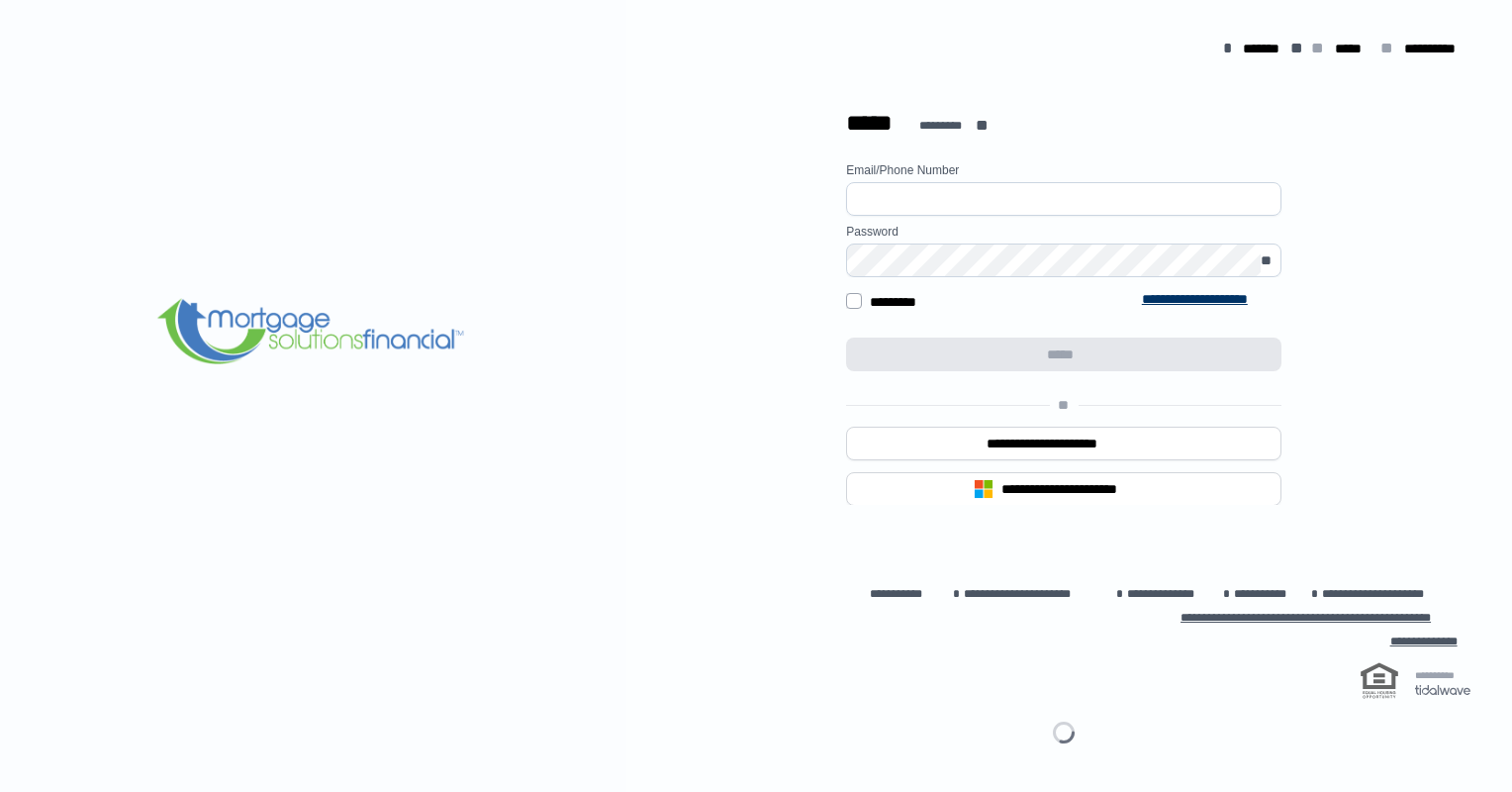scroll, scrollTop: 0, scrollLeft: 0, axis: both 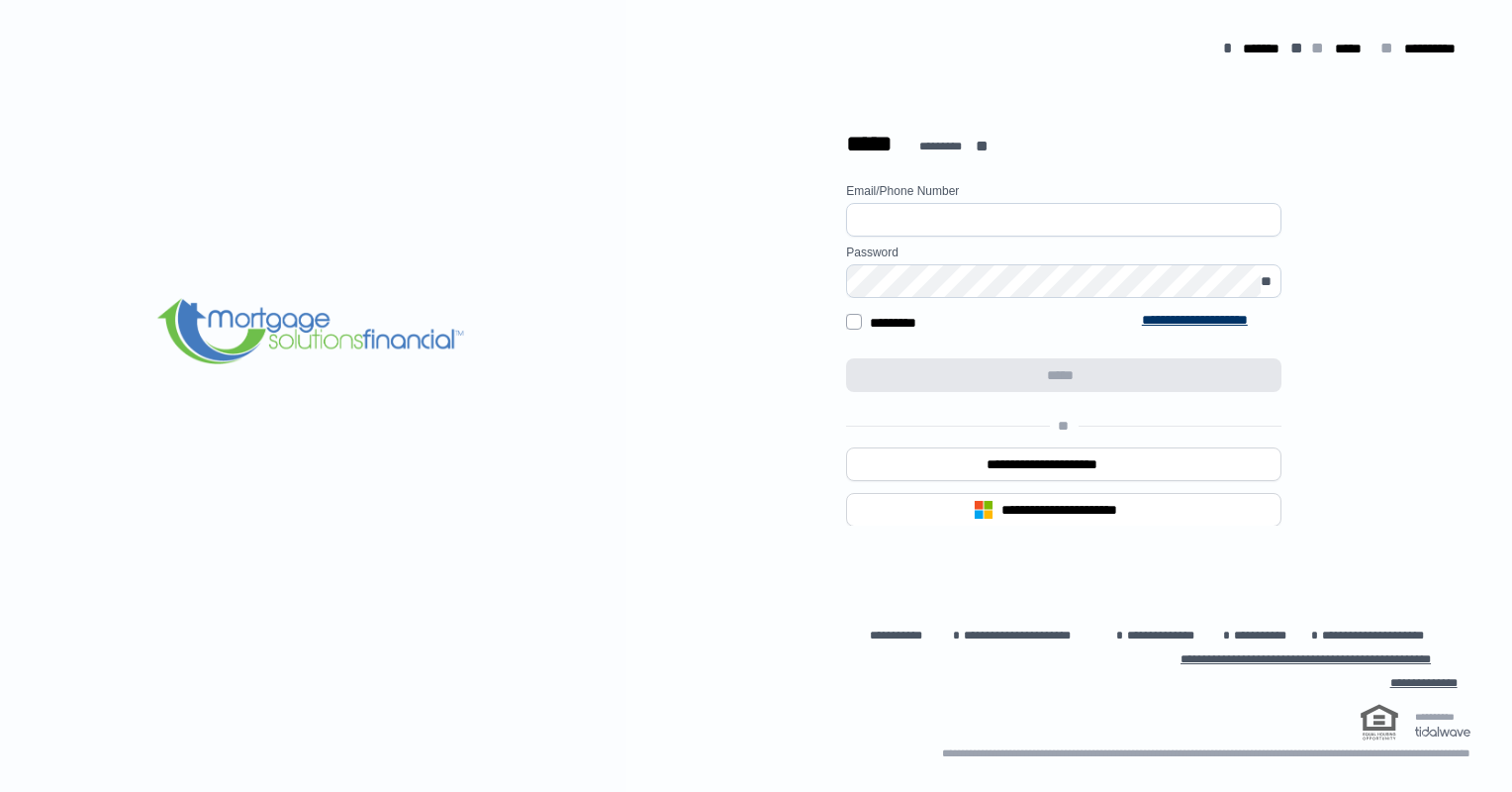 type on "**********" 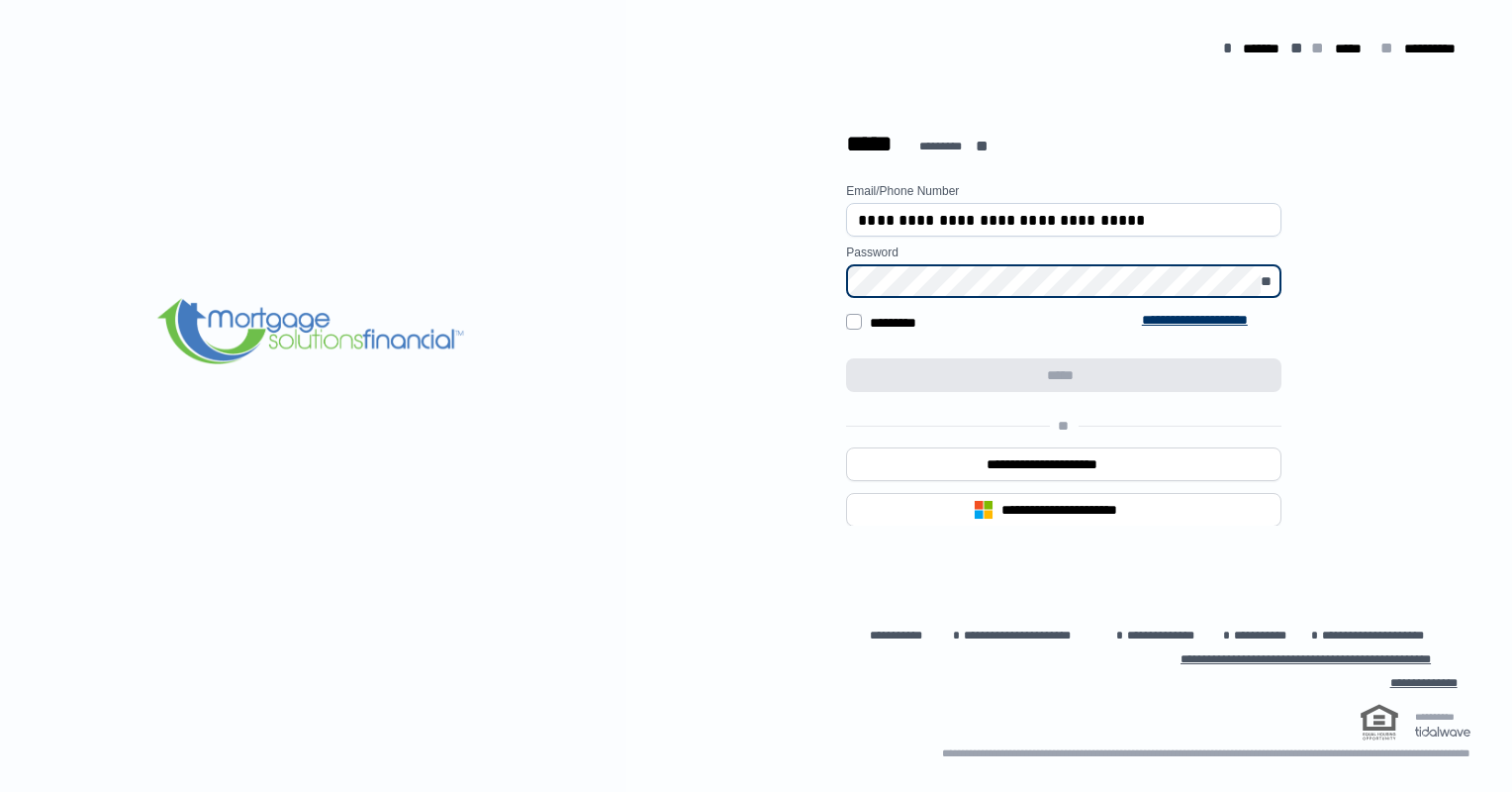 click on "**********" at bounding box center (1065, 413) 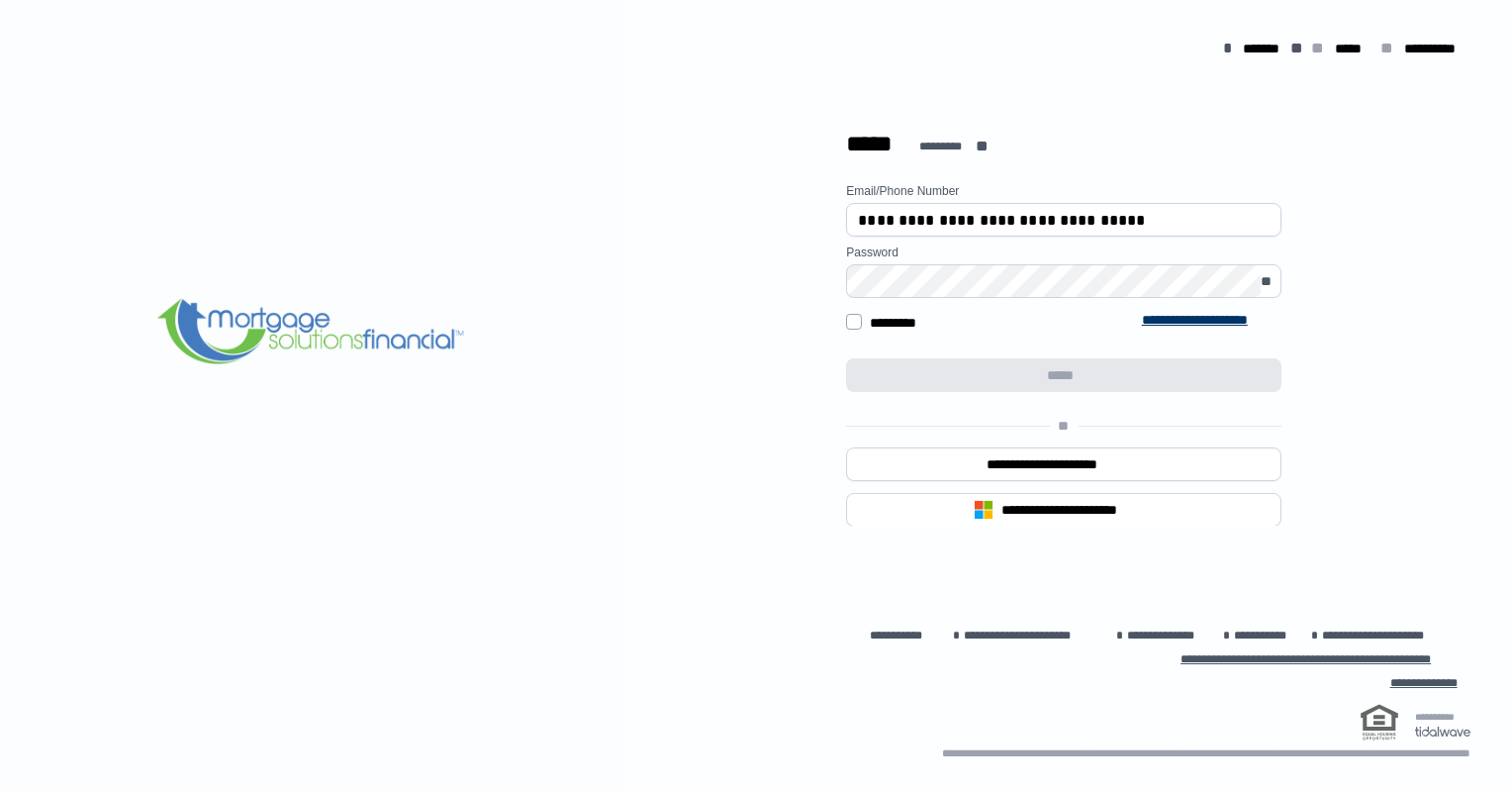 drag, startPoint x: 1104, startPoint y: 394, endPoint x: 1088, endPoint y: 388, distance: 17.088007 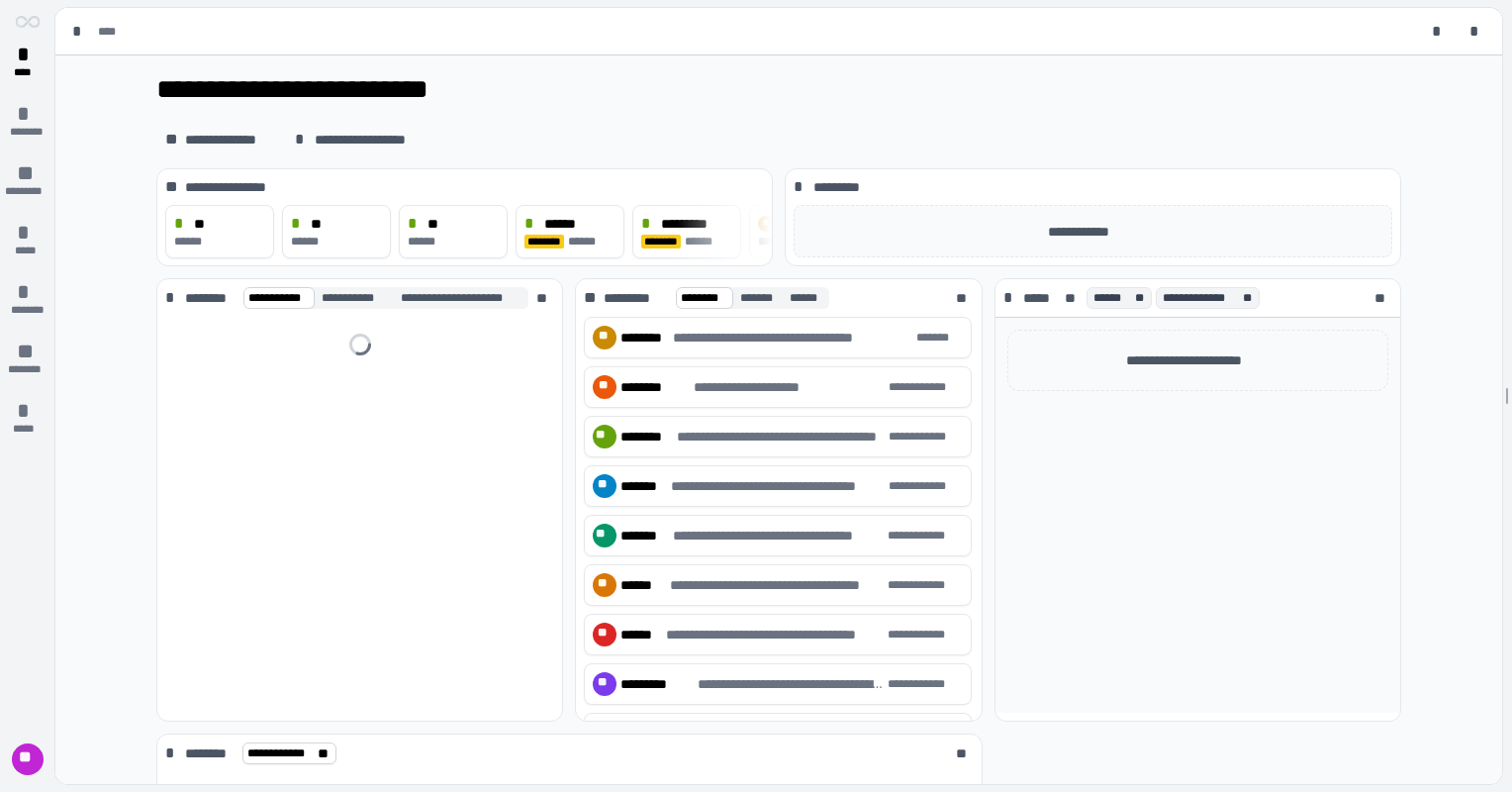 click on "**********" at bounding box center (1197, 360) 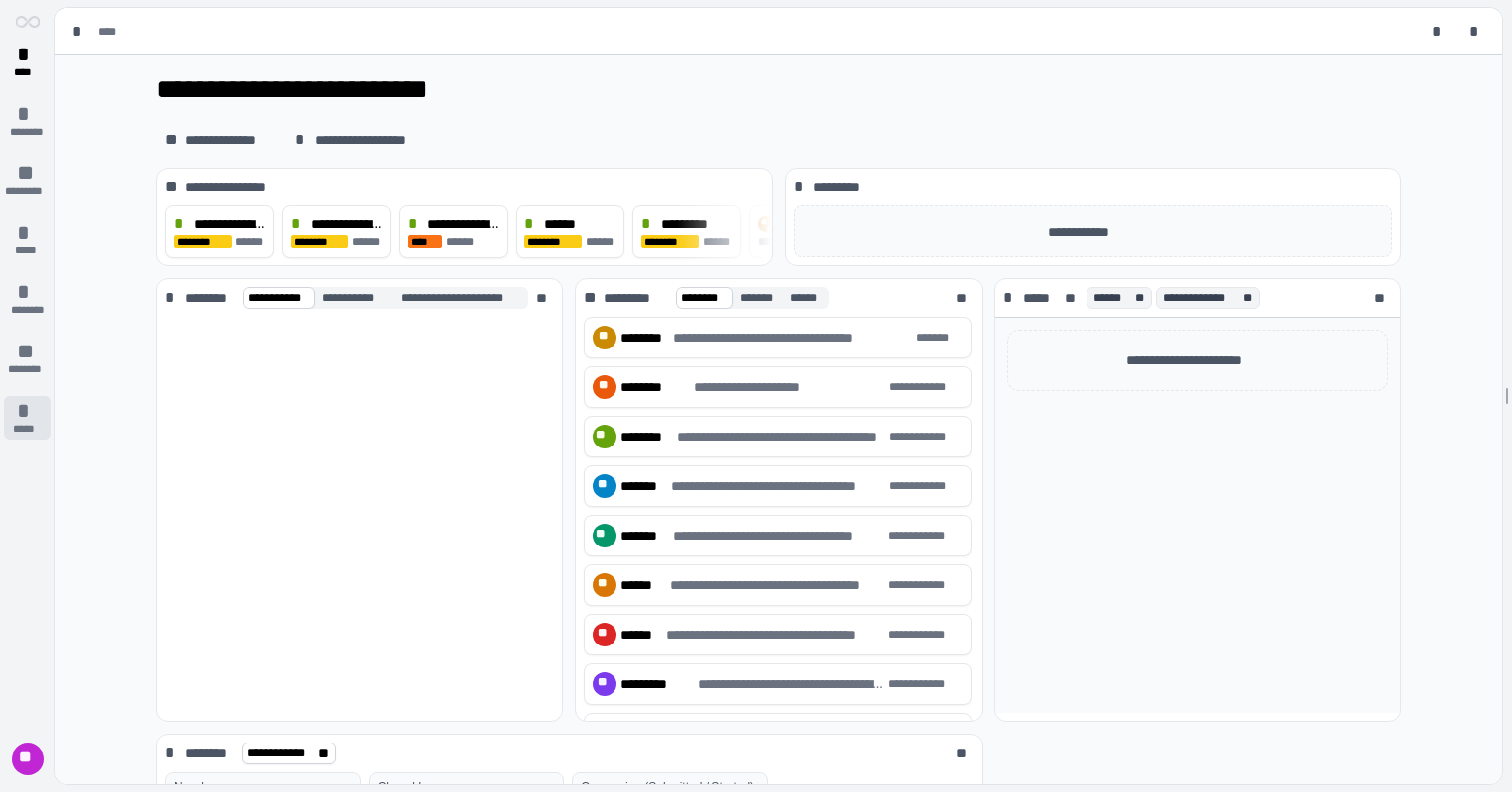 click on "*" at bounding box center [28, 411] 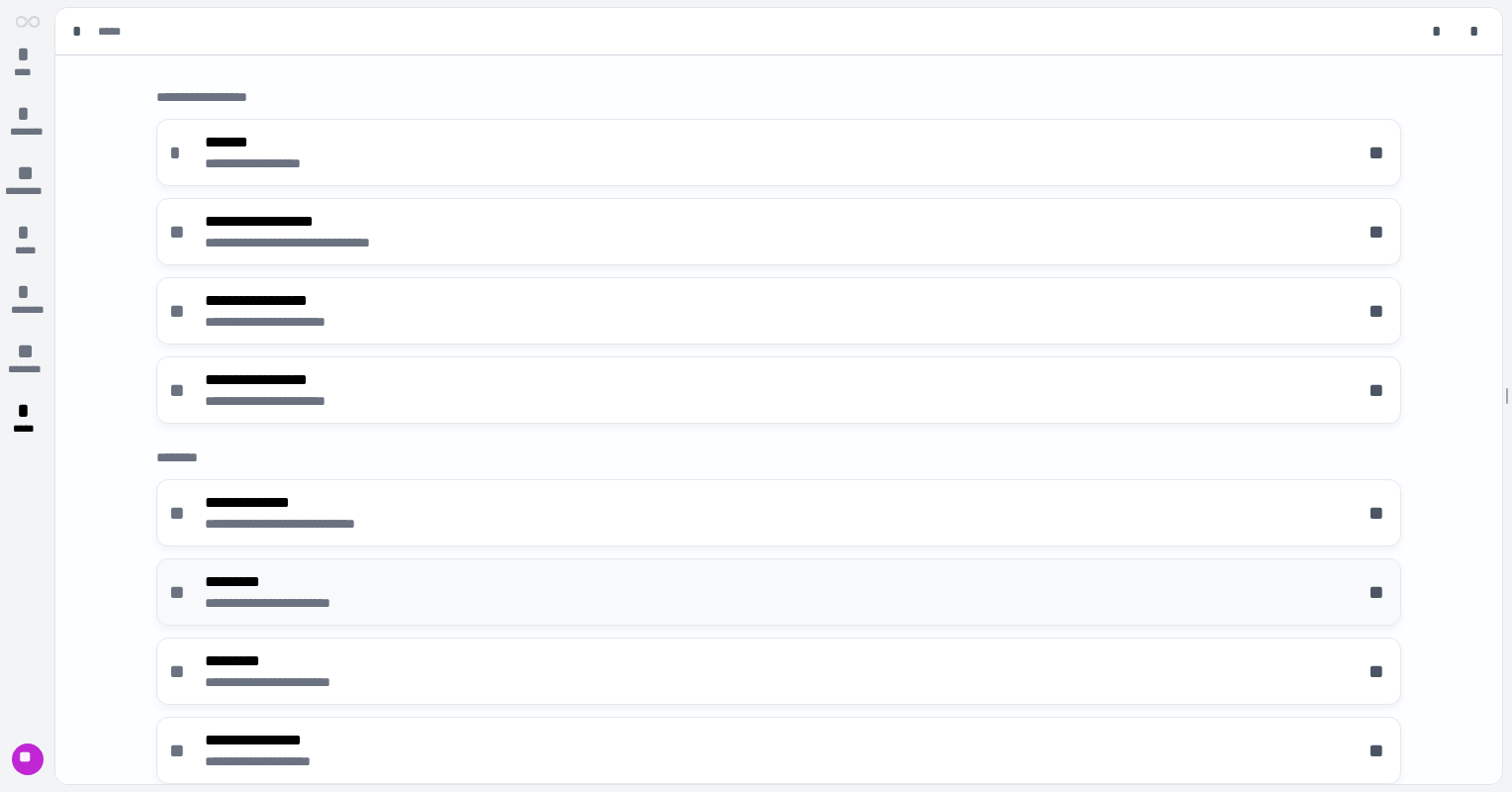 click on "**********" at bounding box center (779, 592) 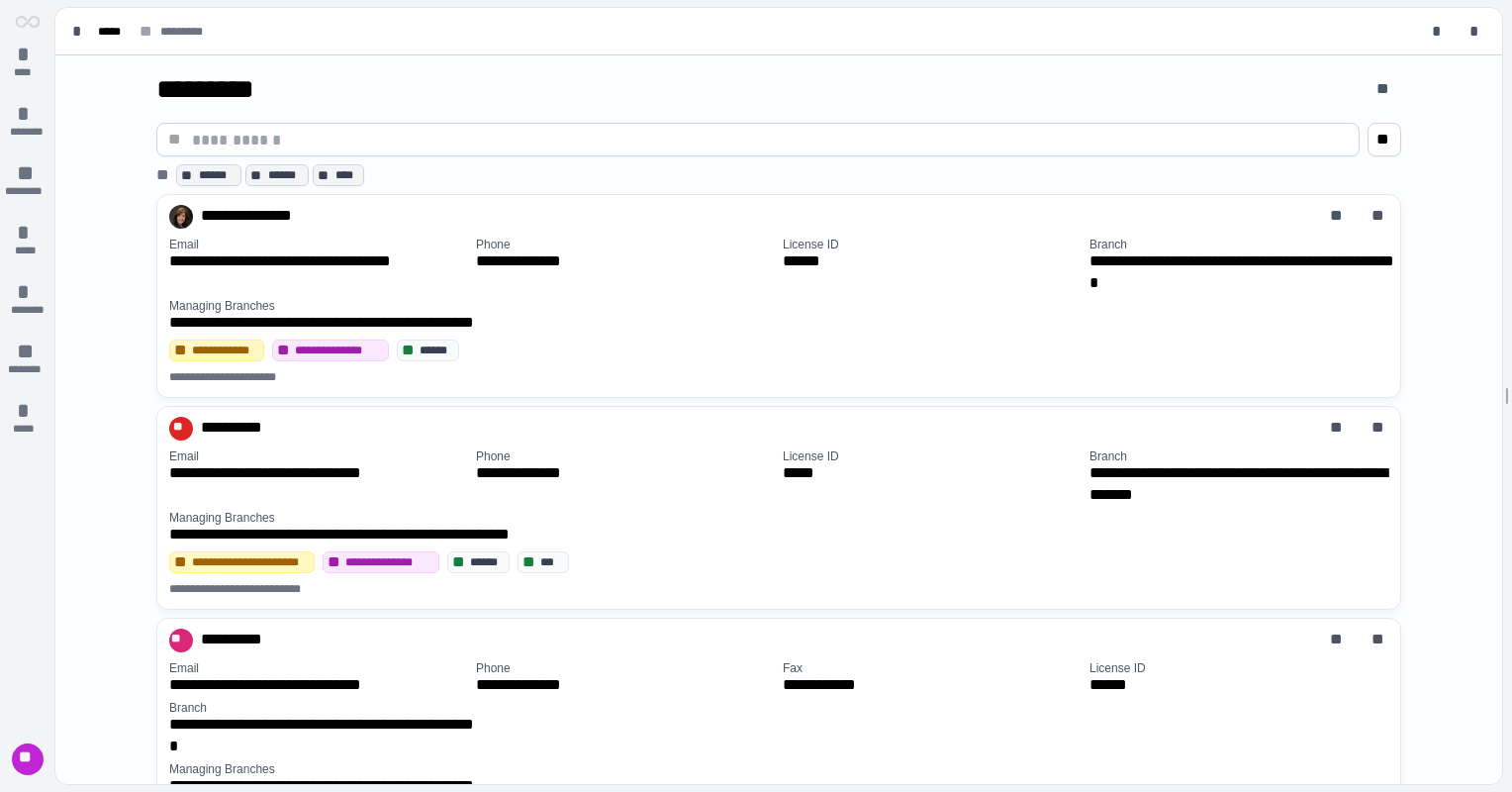 click at bounding box center (770, 140) 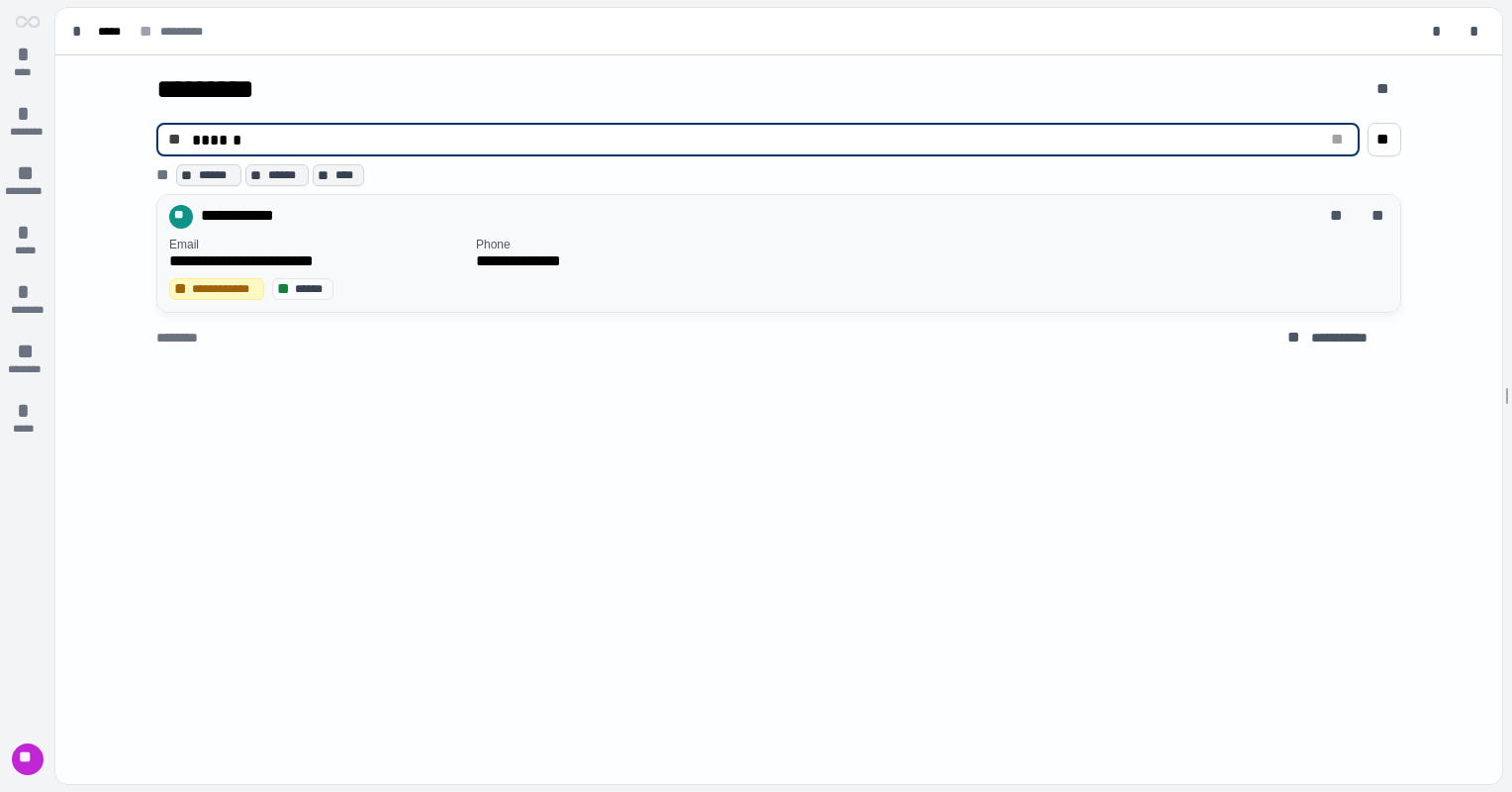 type on "******" 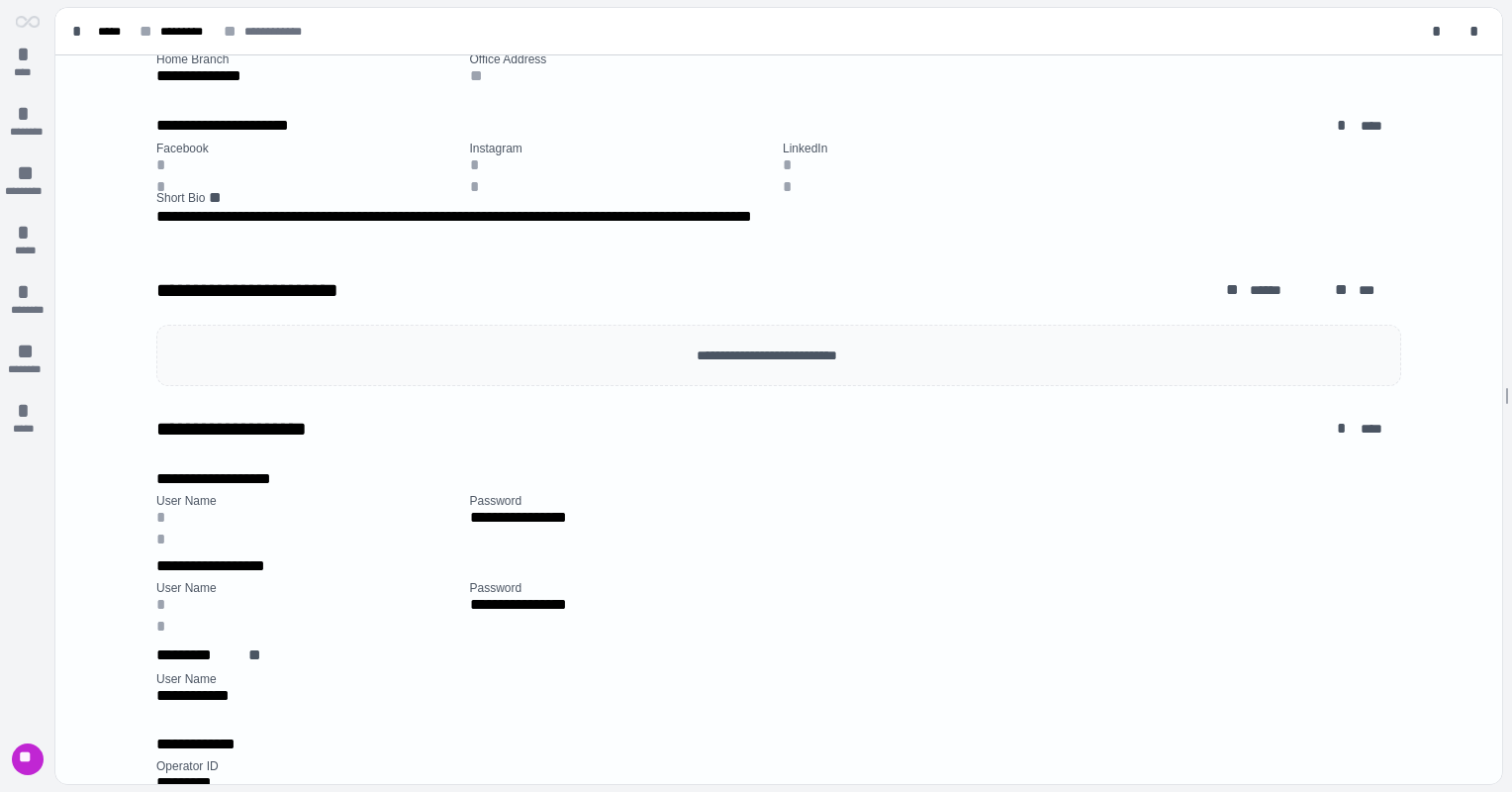 scroll, scrollTop: 469, scrollLeft: 0, axis: vertical 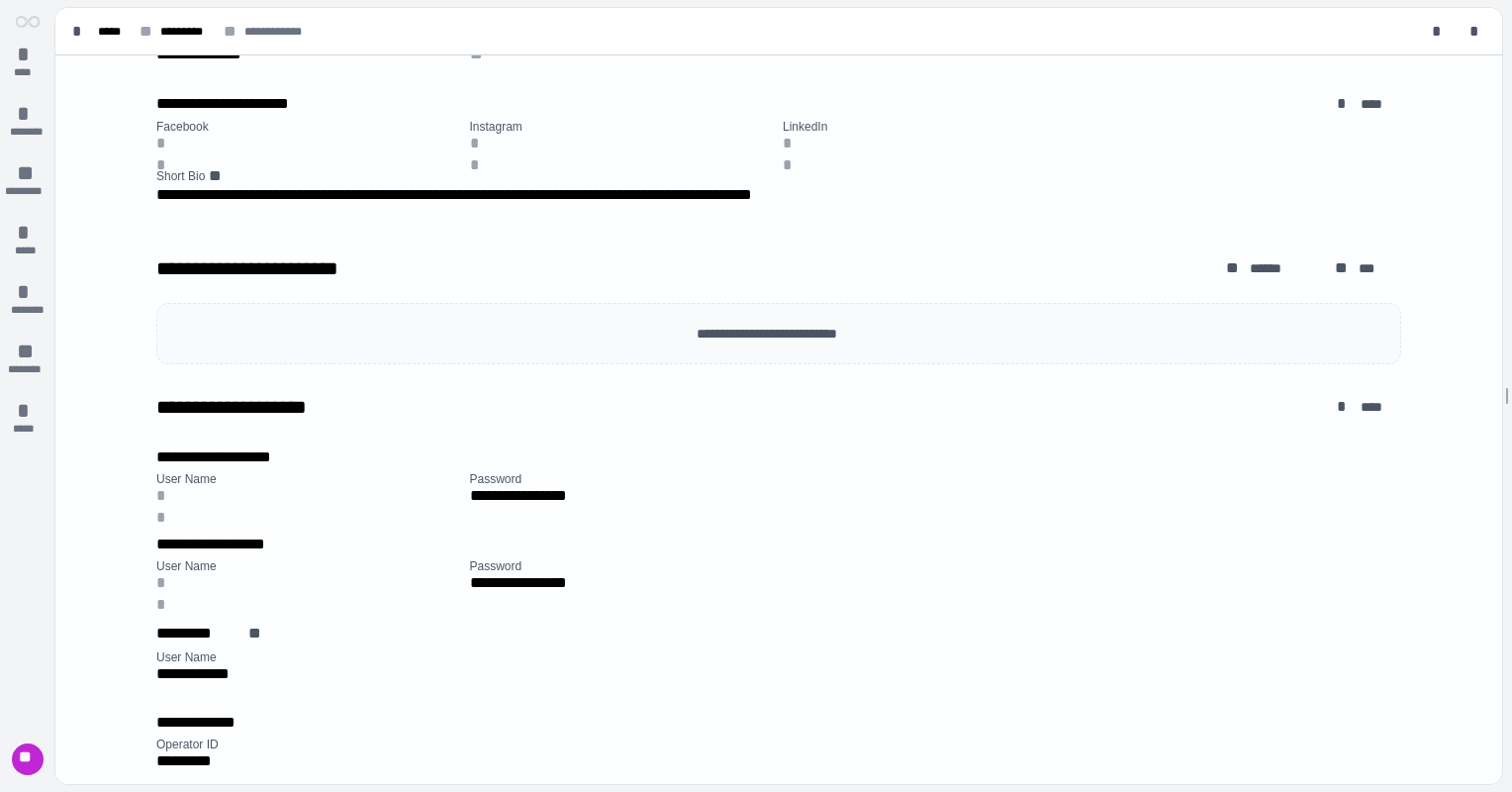 click on "**********" at bounding box center (779, 415) 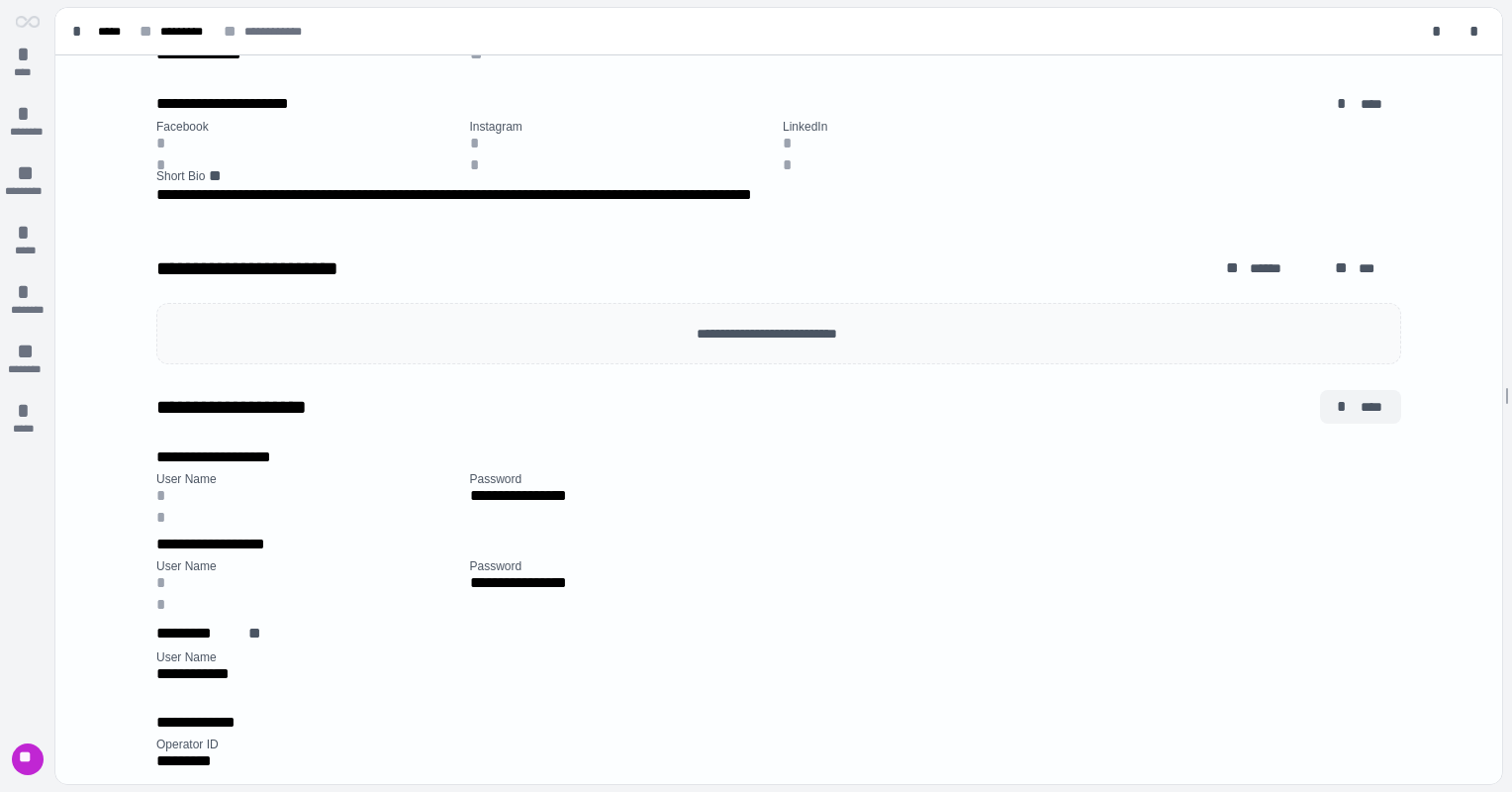 click on "****" at bounding box center [1372, 407] 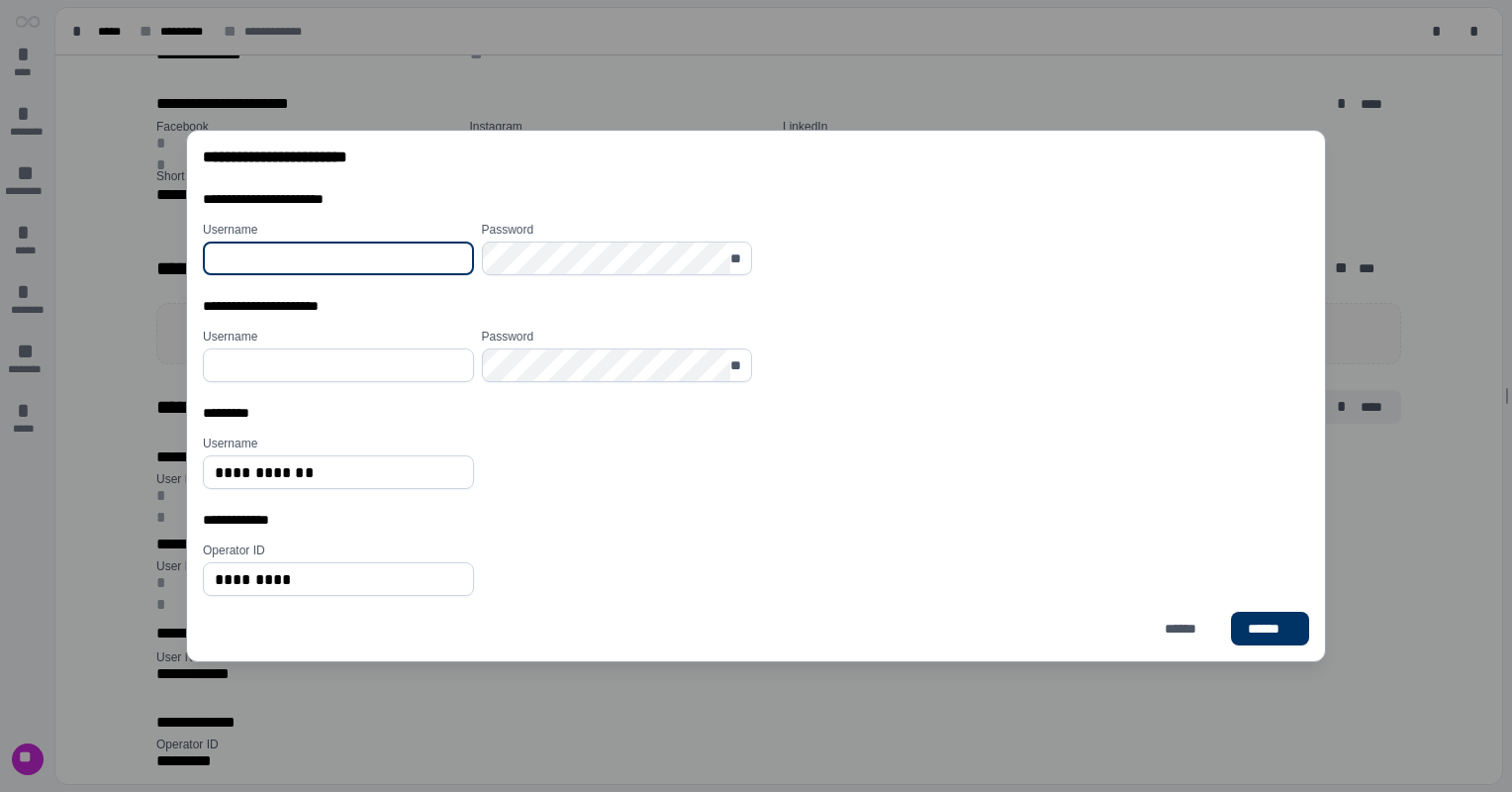 type on "**********" 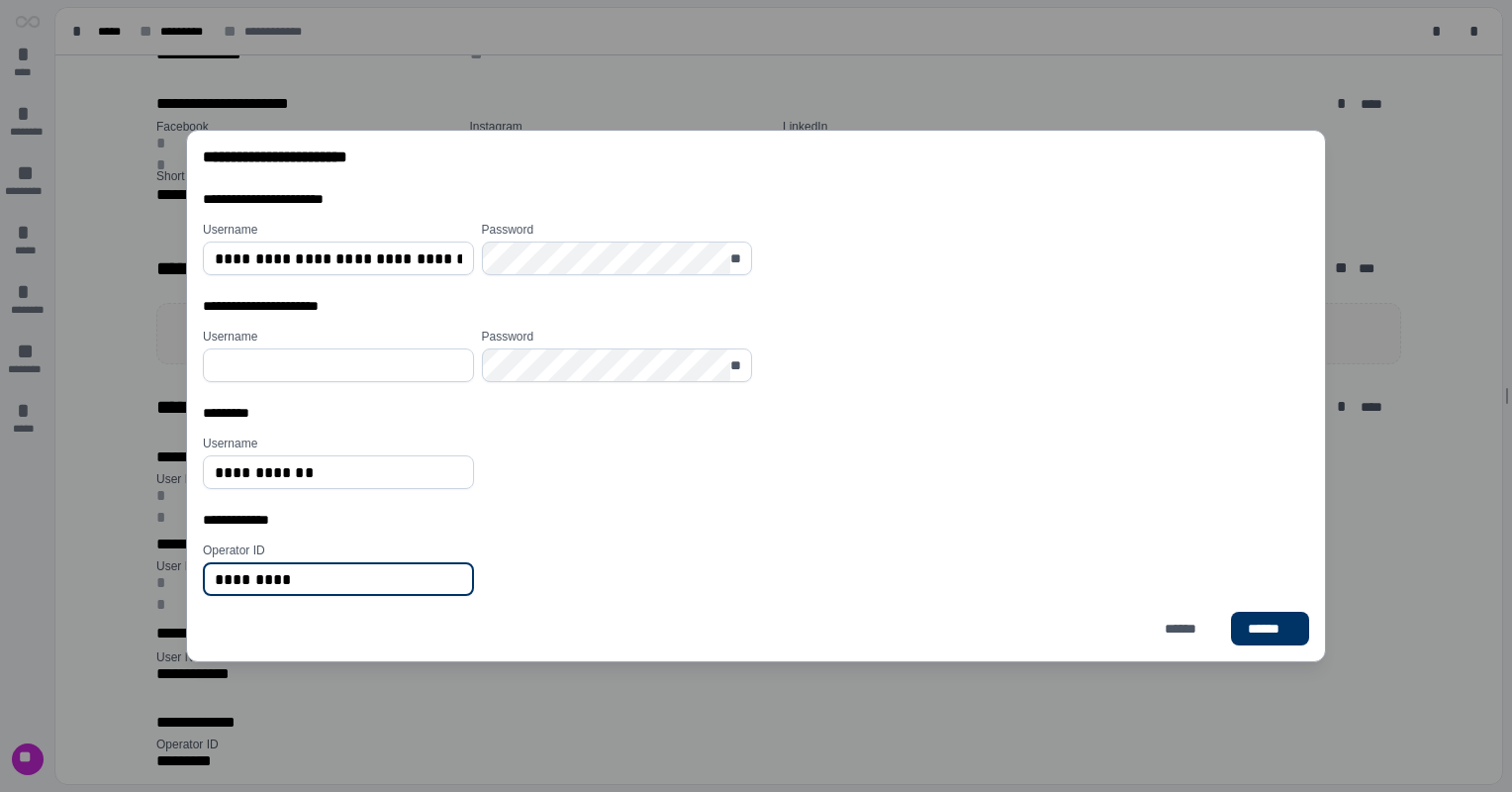 drag, startPoint x: 356, startPoint y: 576, endPoint x: 179, endPoint y: 561, distance: 177.6345 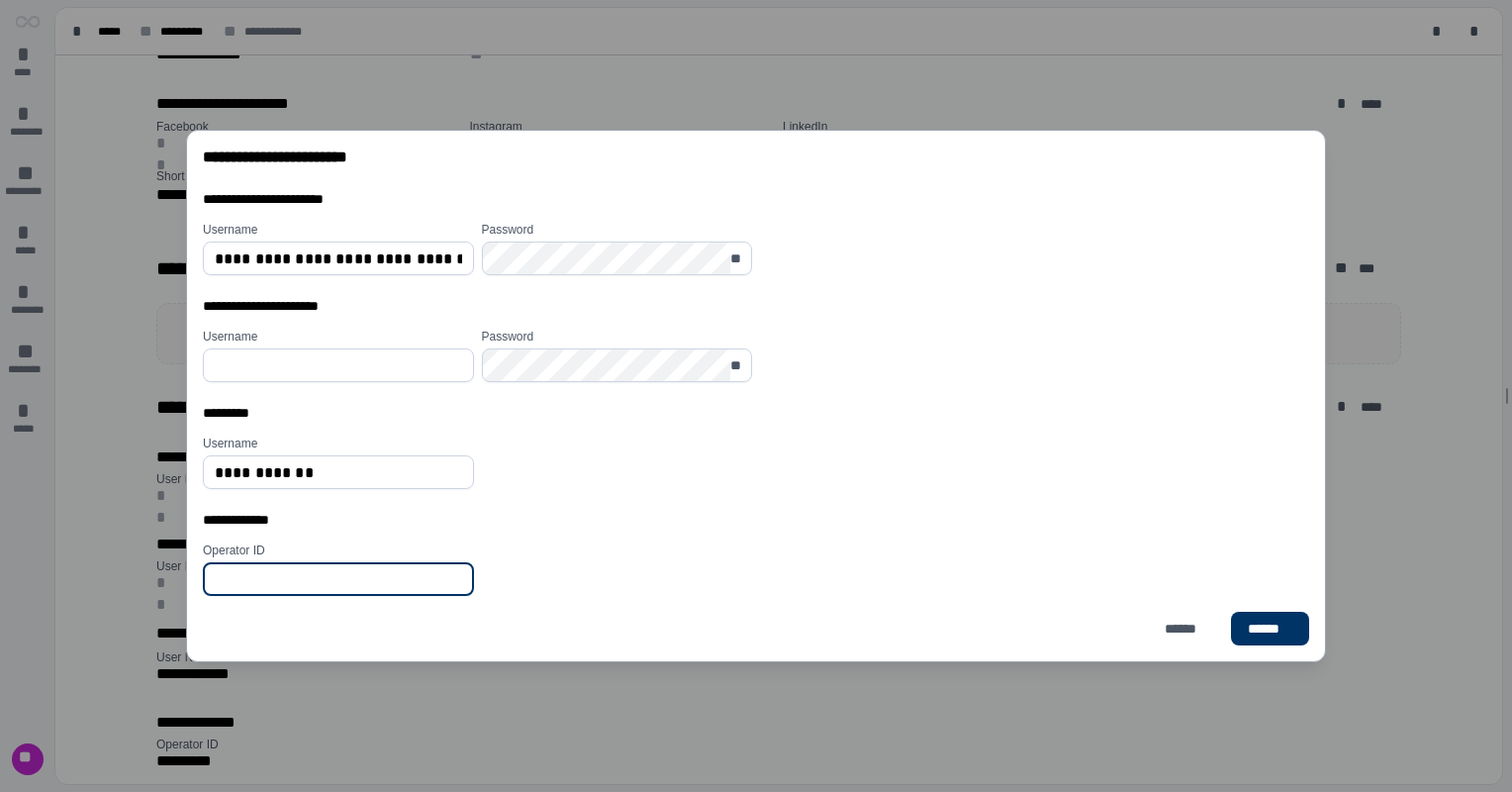 type 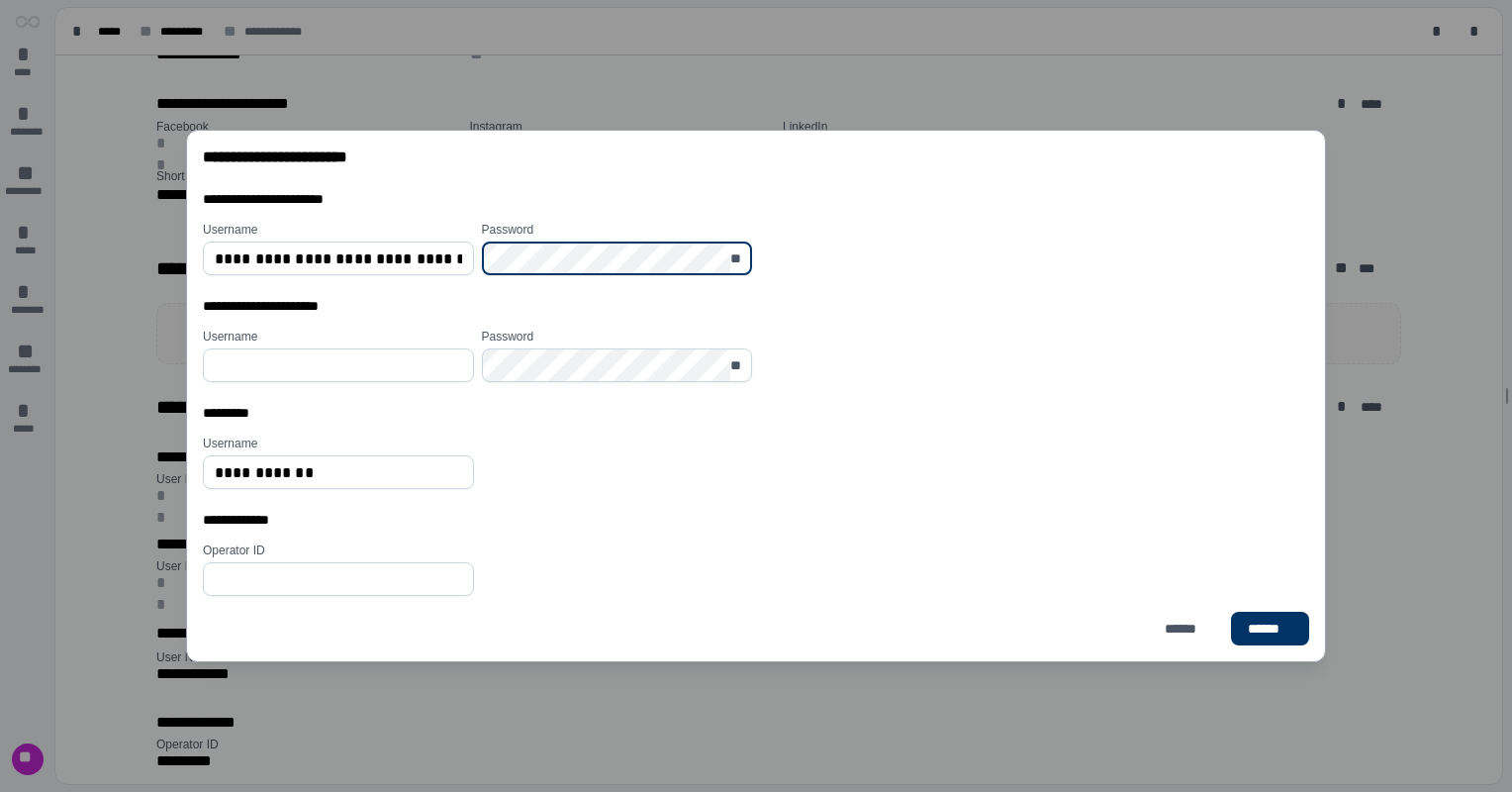 click on "**********" at bounding box center [760, 248] 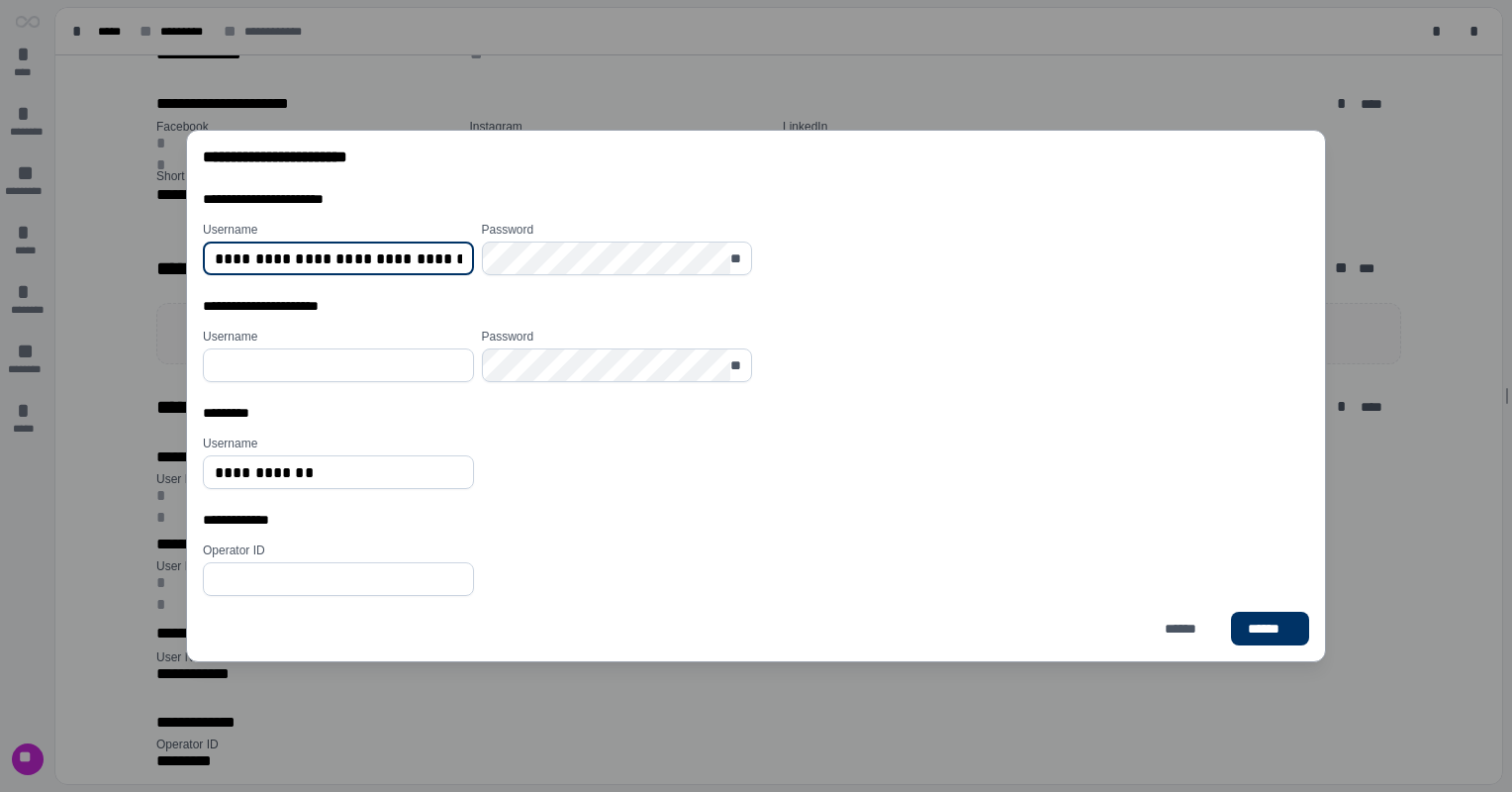 click on "**********" at bounding box center (338, 258) 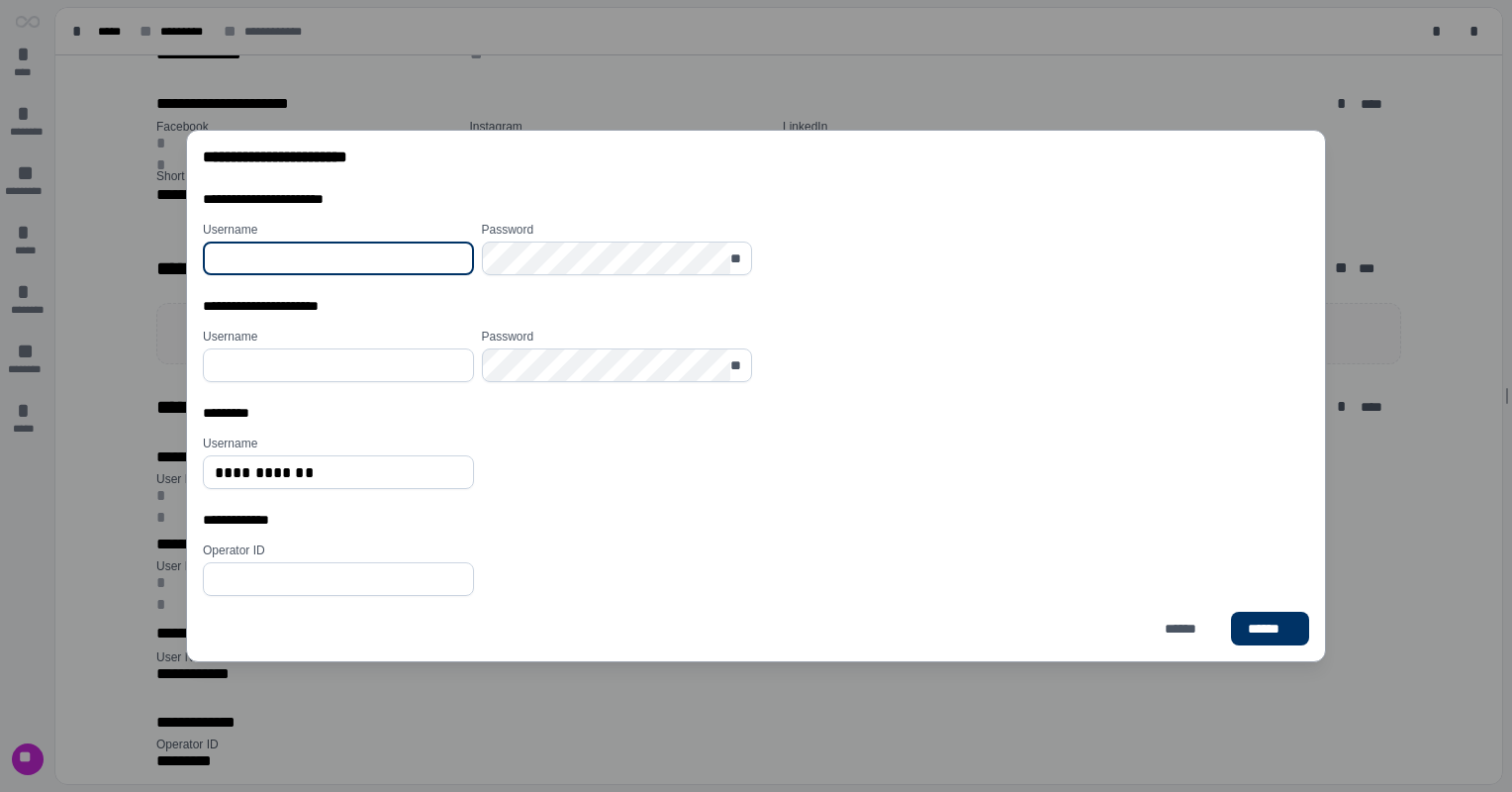 type 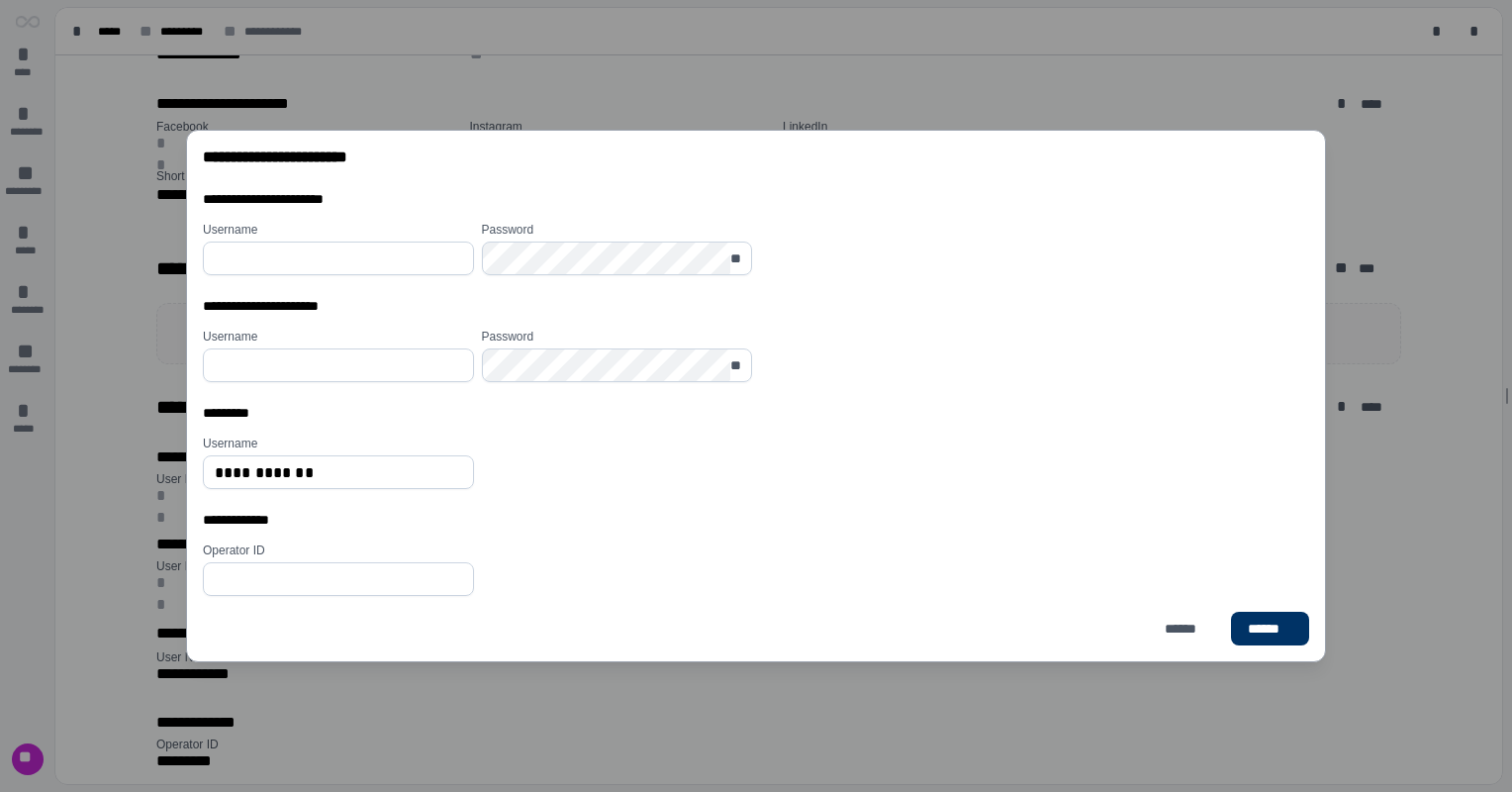 click on "Operator ID" at bounding box center [760, 569] 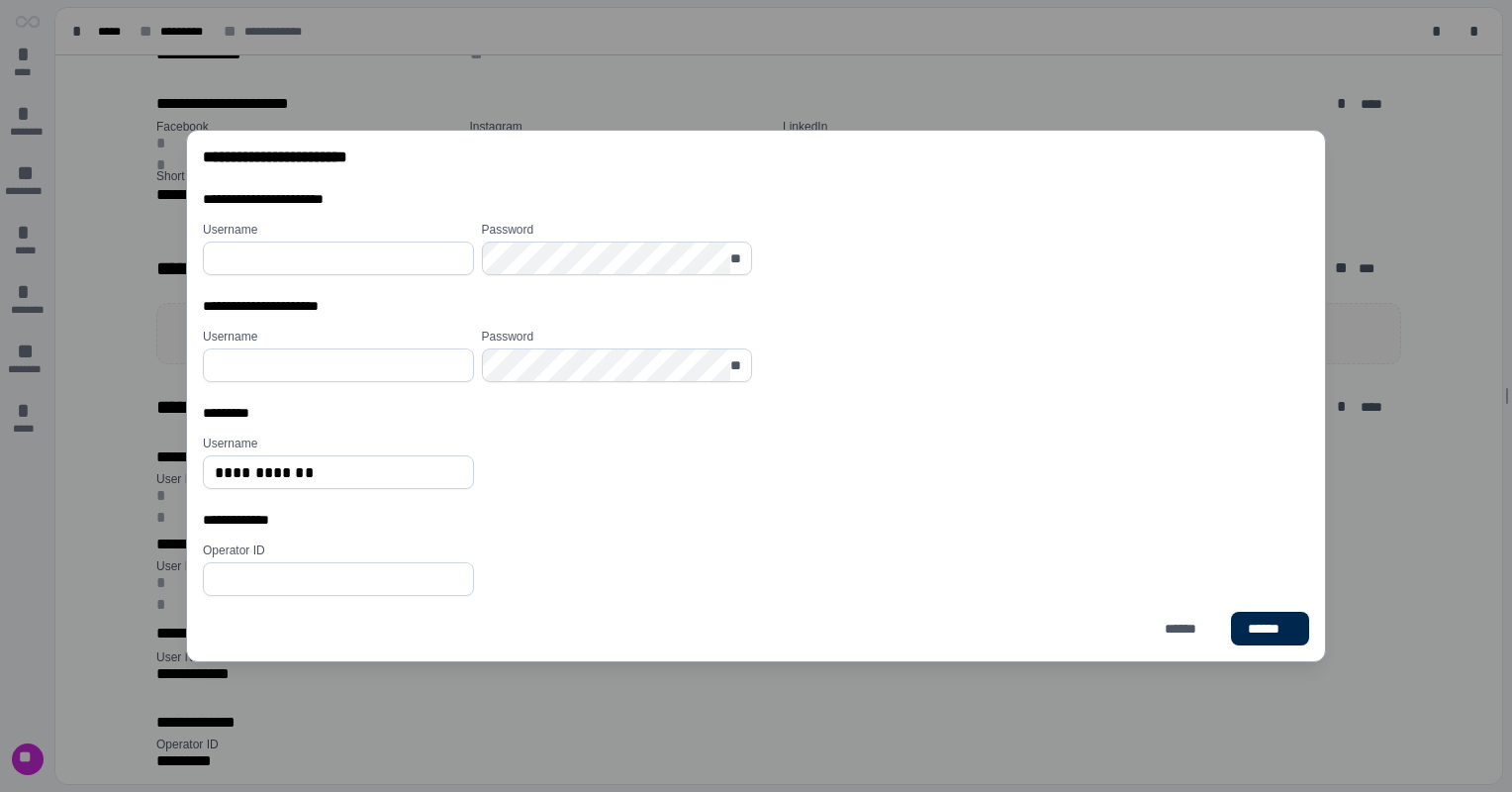 click on "******" at bounding box center (1270, 629) 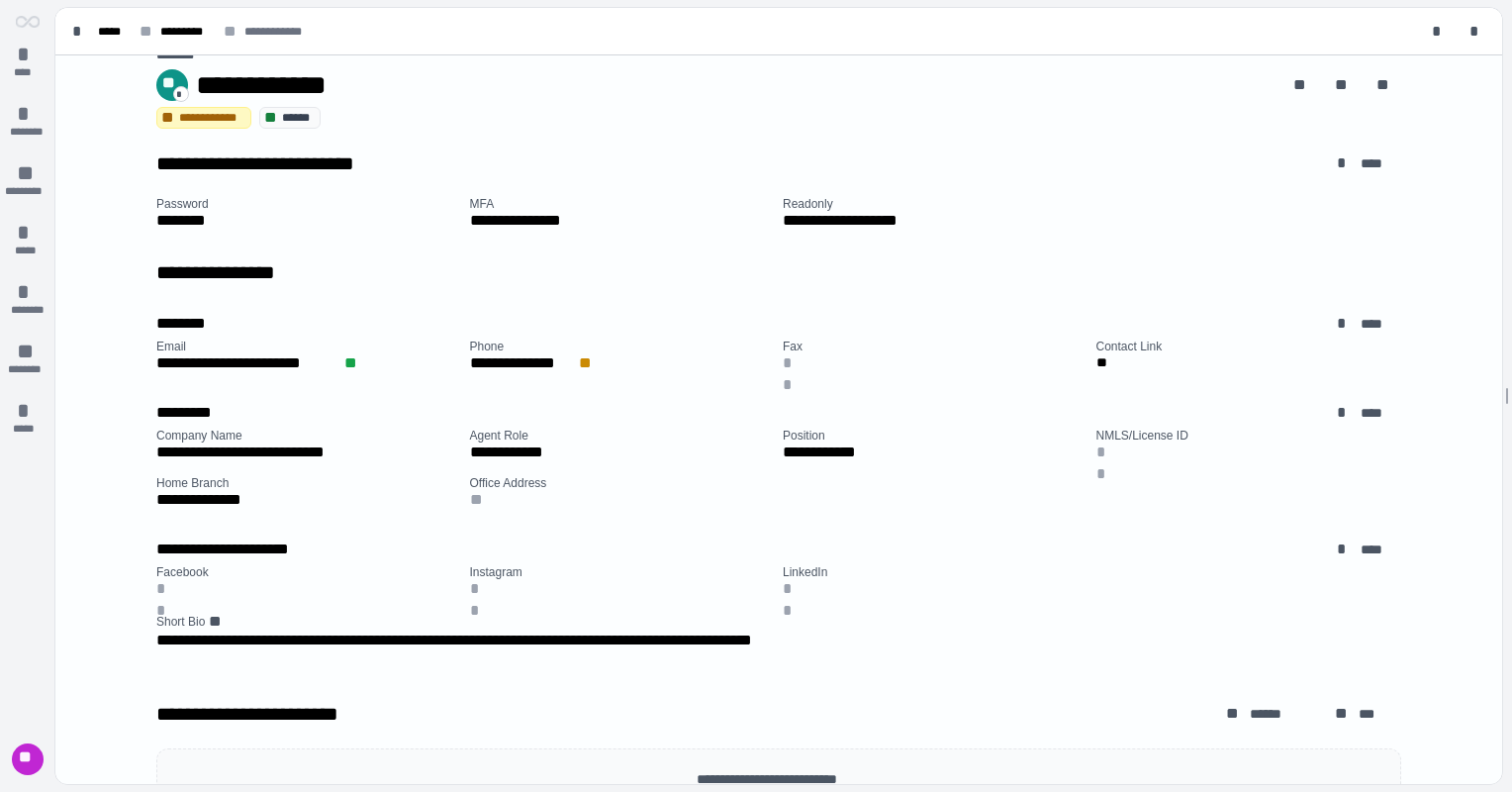 scroll, scrollTop: 0, scrollLeft: 0, axis: both 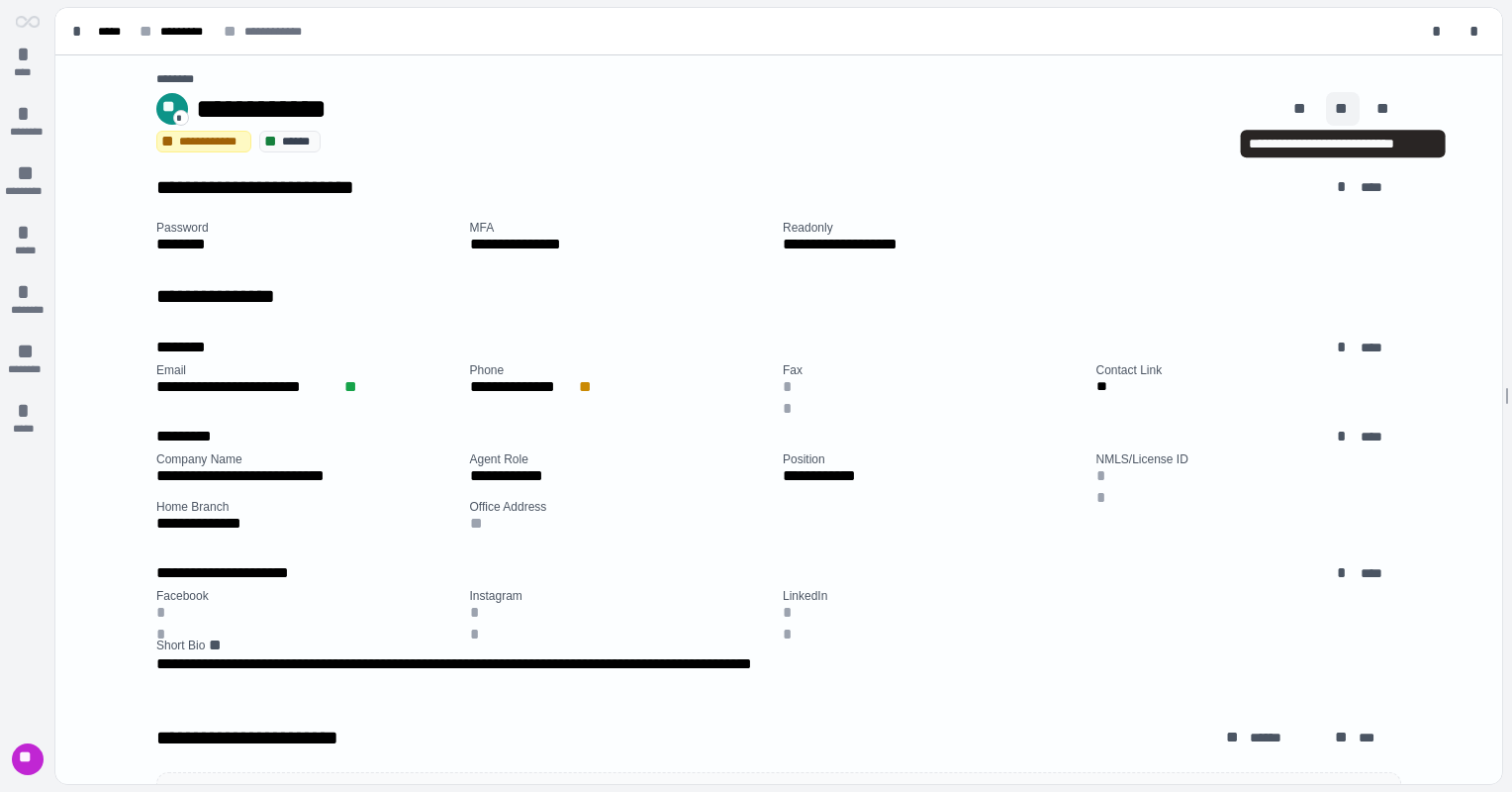 click on "**" at bounding box center [1343, 109] 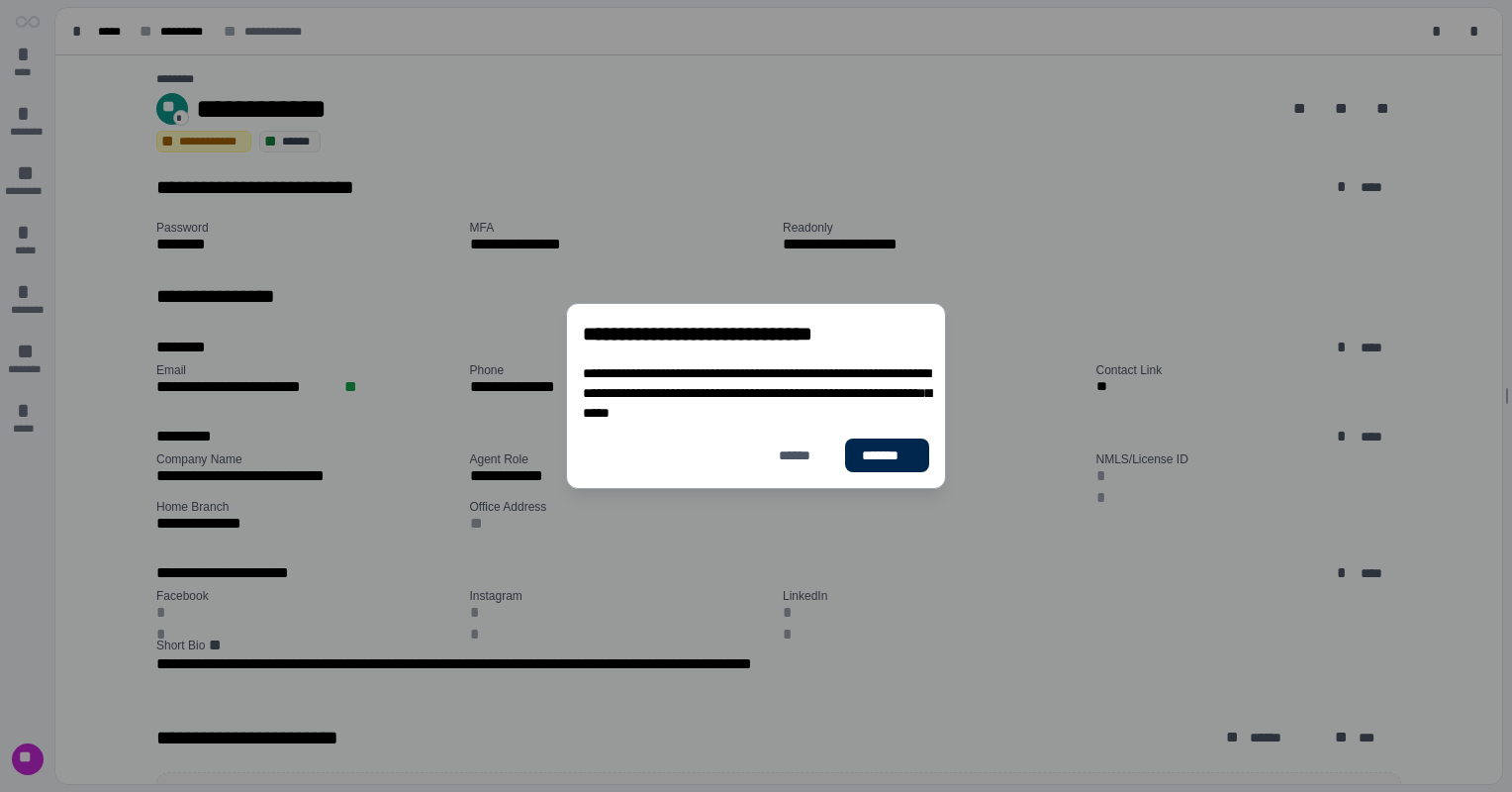 click on "*******" at bounding box center (887, 455) 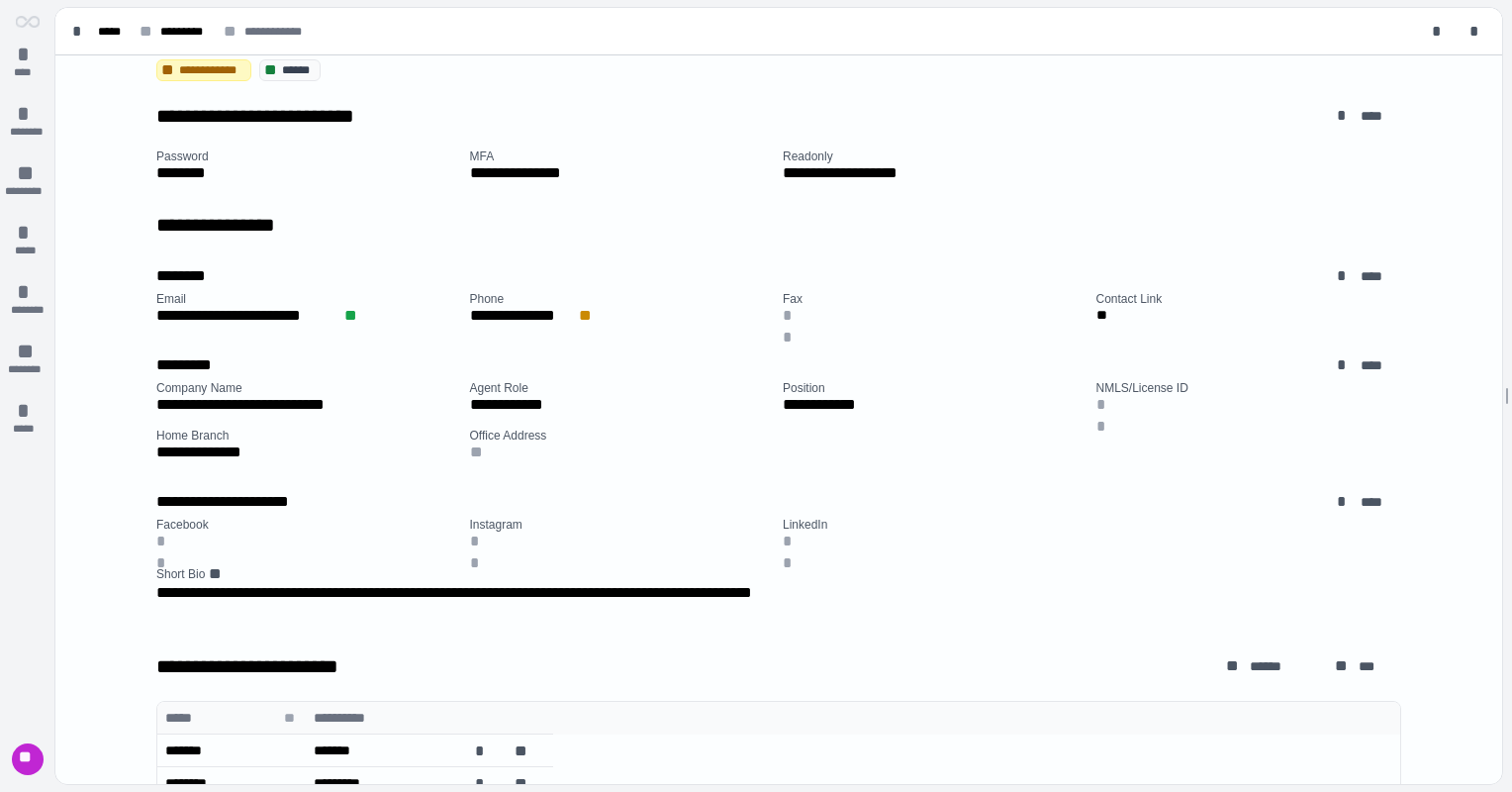 scroll, scrollTop: 0, scrollLeft: 0, axis: both 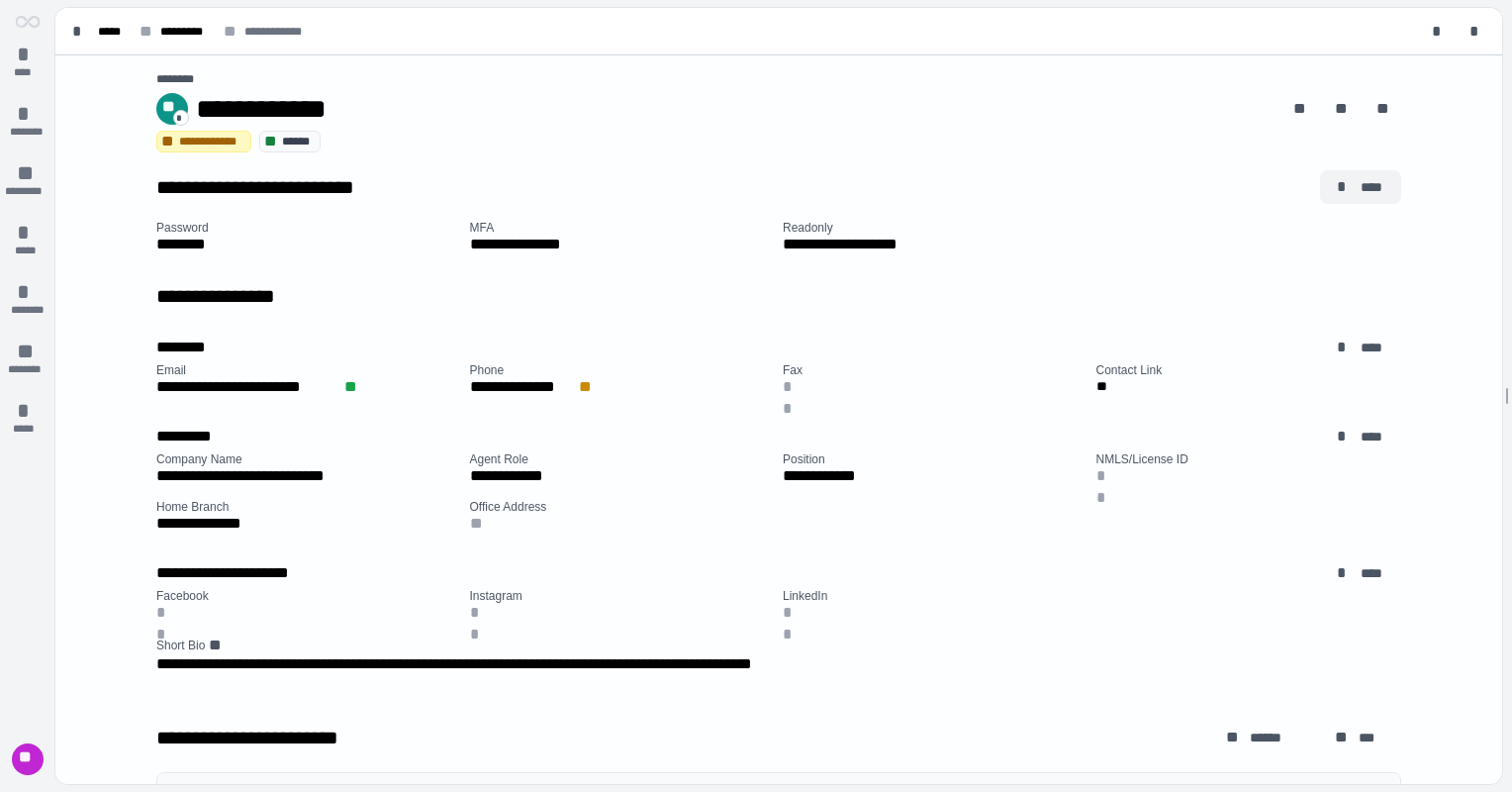click on "****" at bounding box center [1372, 187] 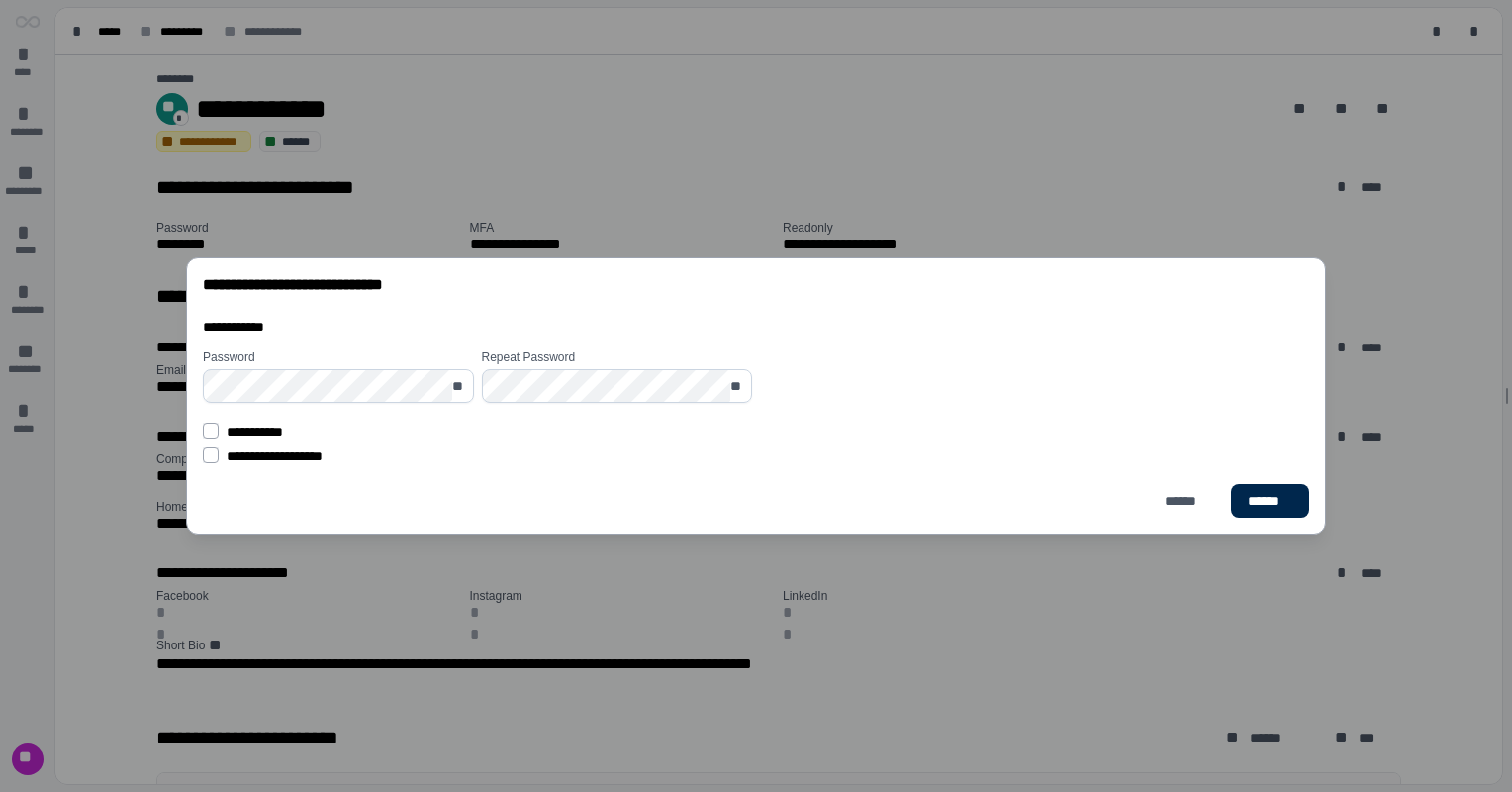 click on "******" at bounding box center (1270, 501) 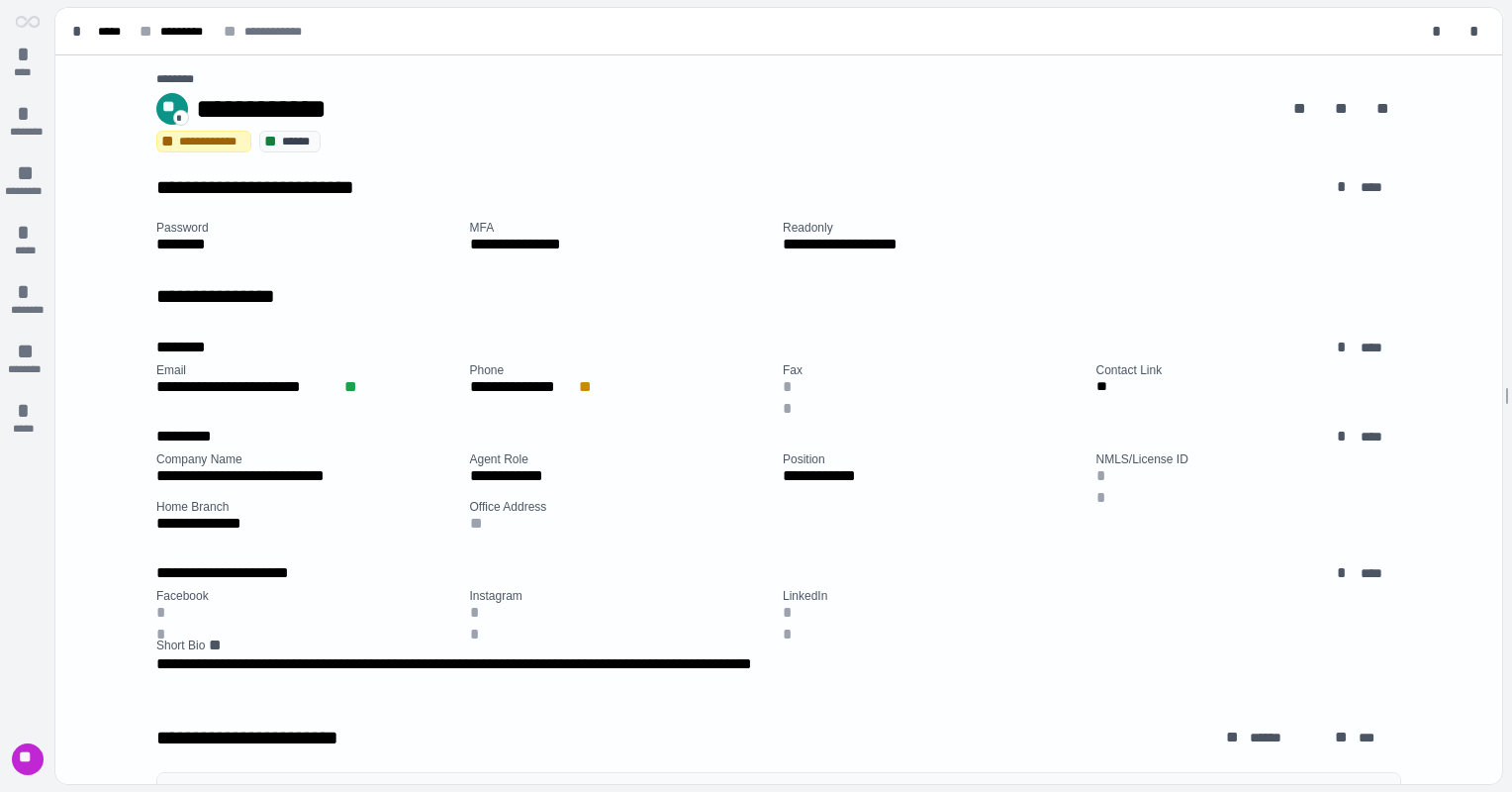 click on "Contact Link **" at bounding box center (1249, 379) 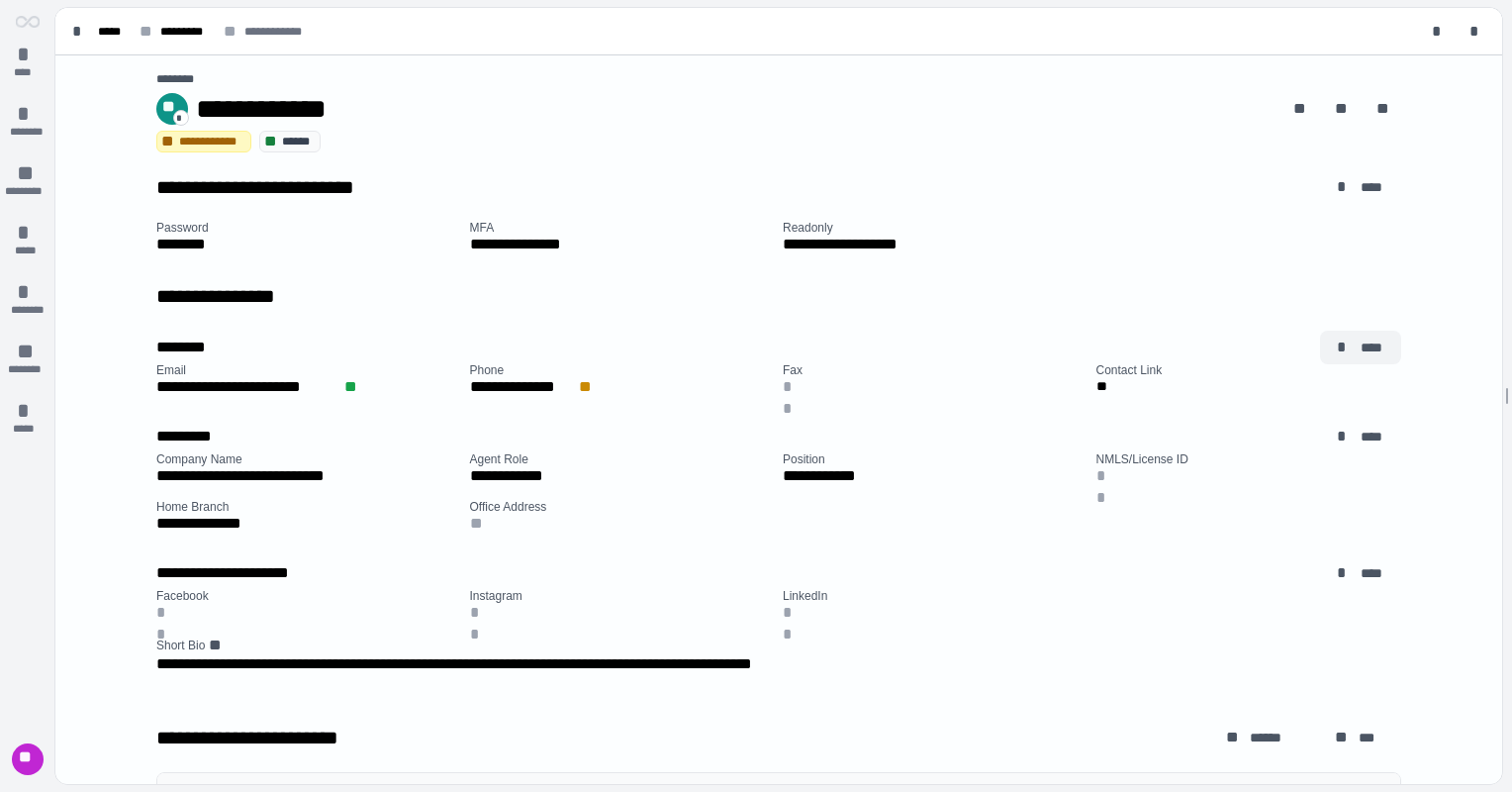 click on "****" at bounding box center [1372, 347] 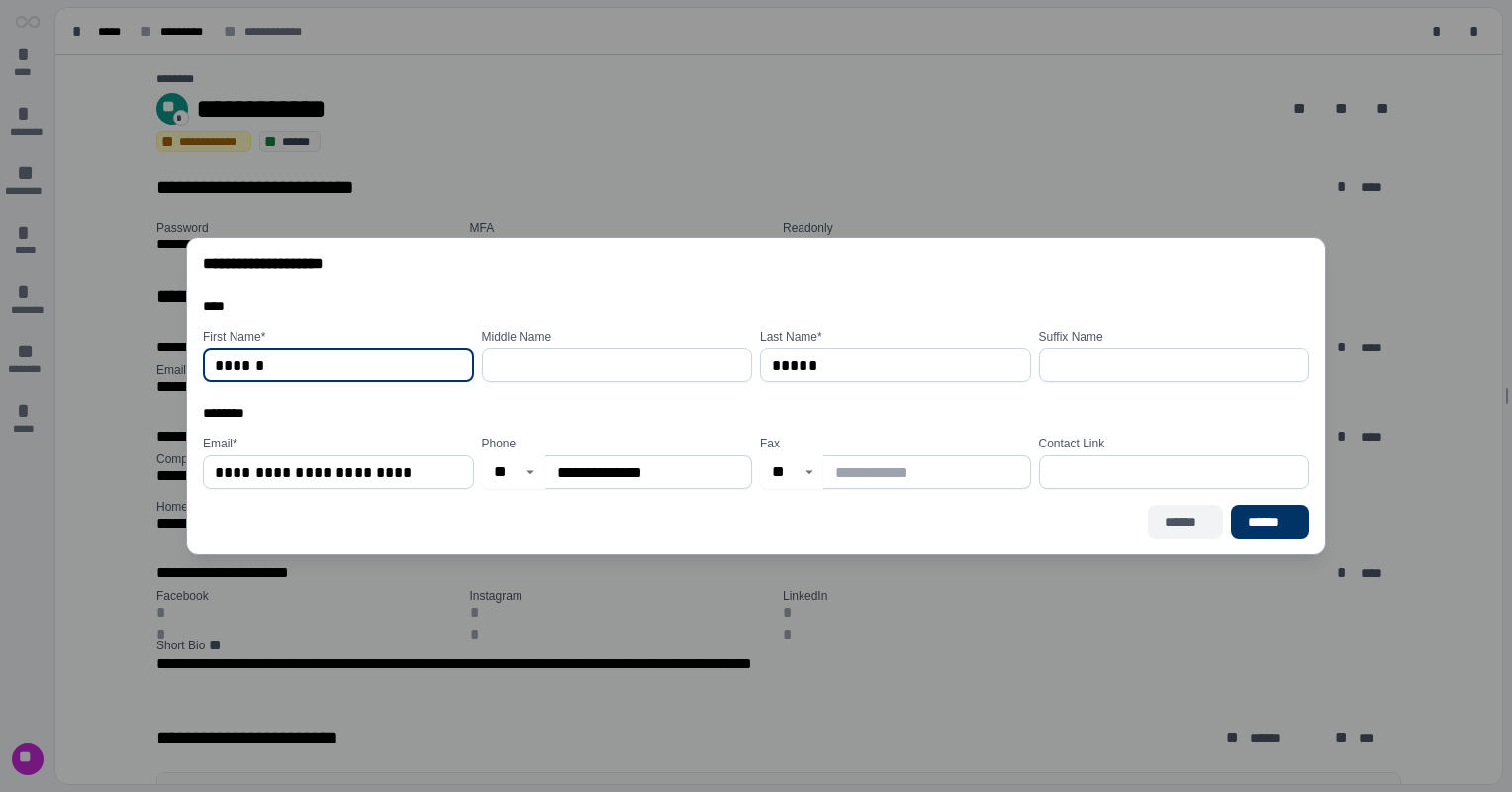 click on "******" at bounding box center (1185, 522) 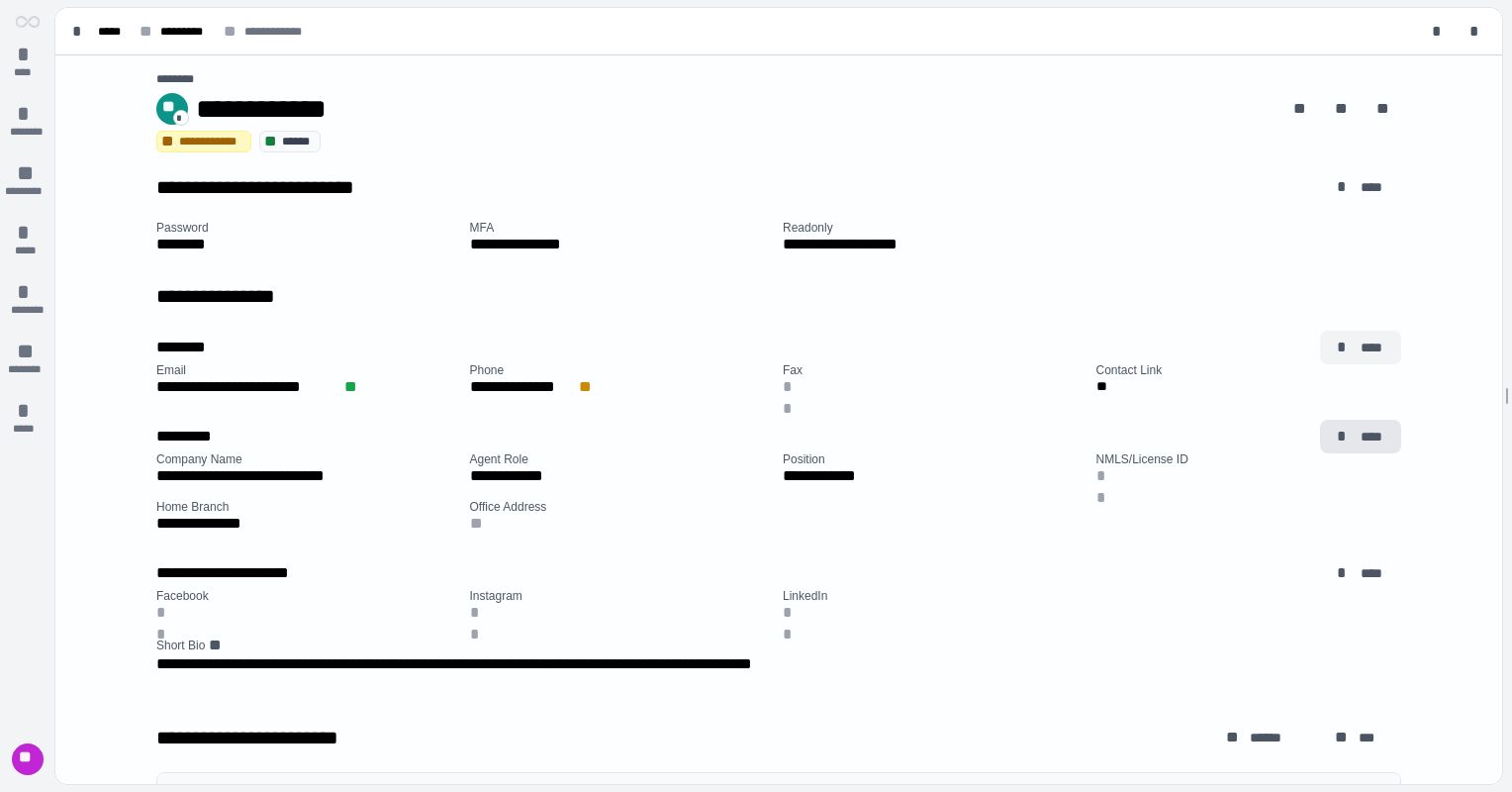 drag, startPoint x: 1364, startPoint y: 433, endPoint x: 1364, endPoint y: 346, distance: 87 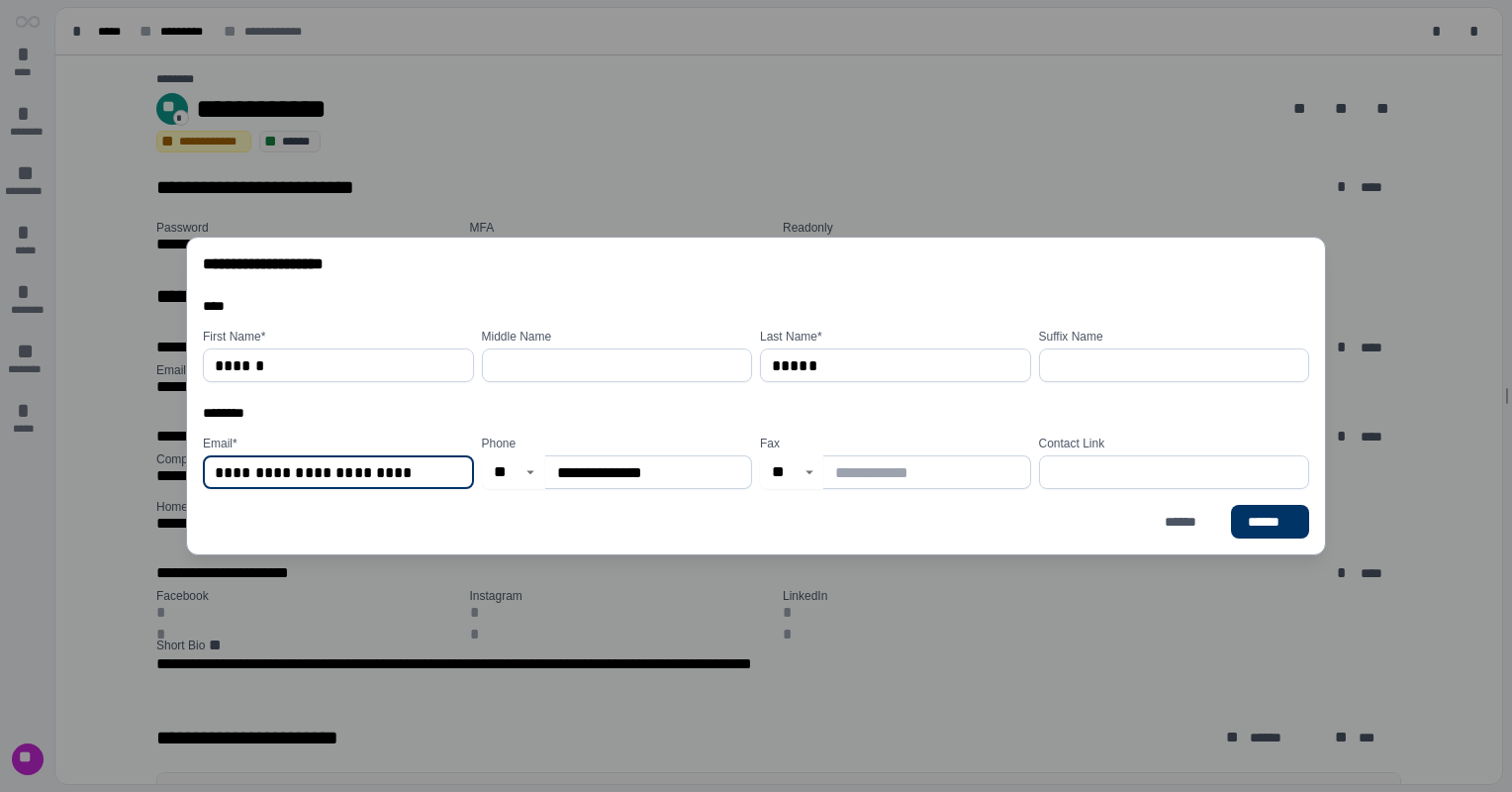 drag, startPoint x: 309, startPoint y: 471, endPoint x: 263, endPoint y: 482, distance: 47.296934 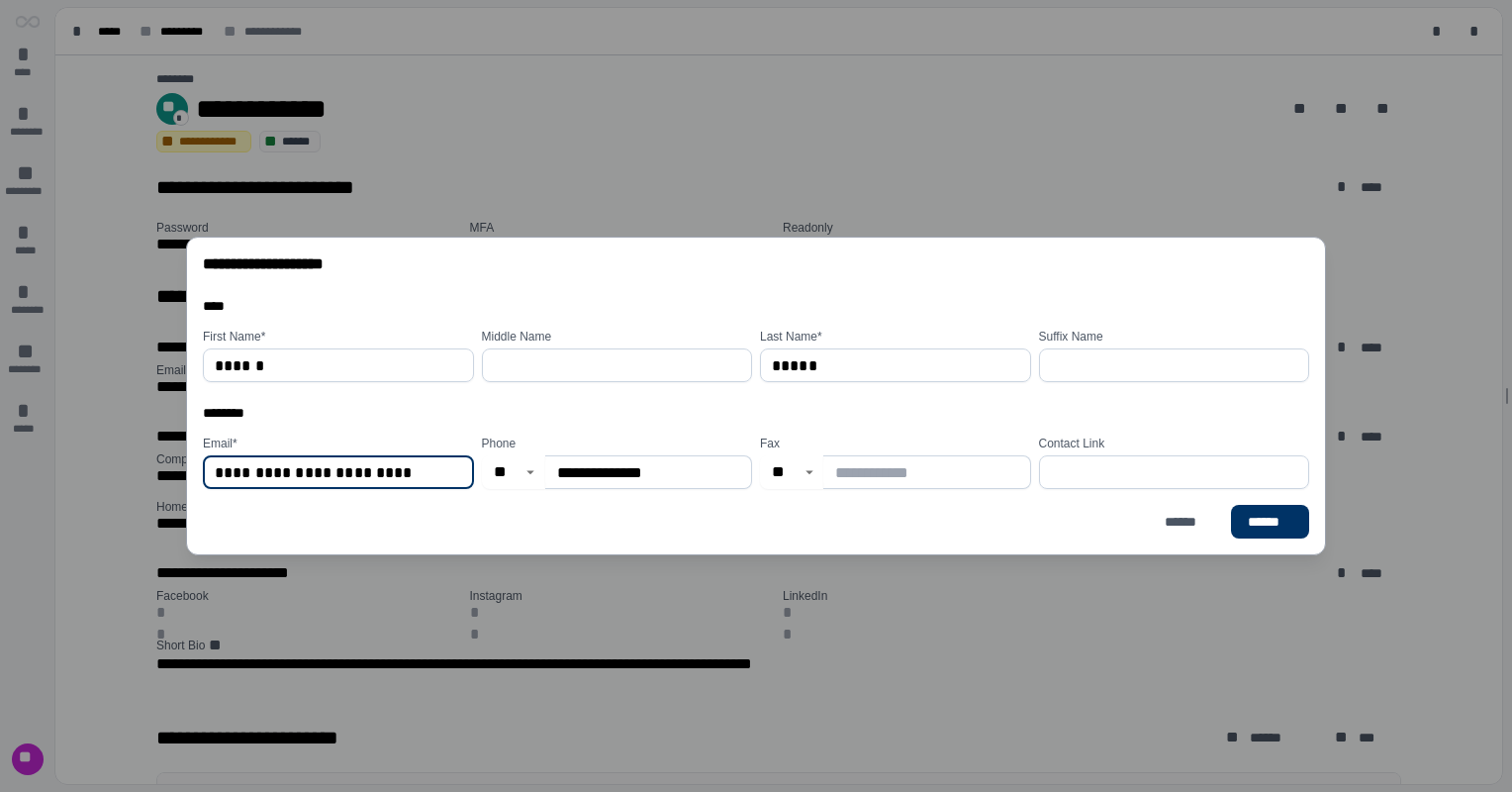 click on "**********" at bounding box center (338, 472) 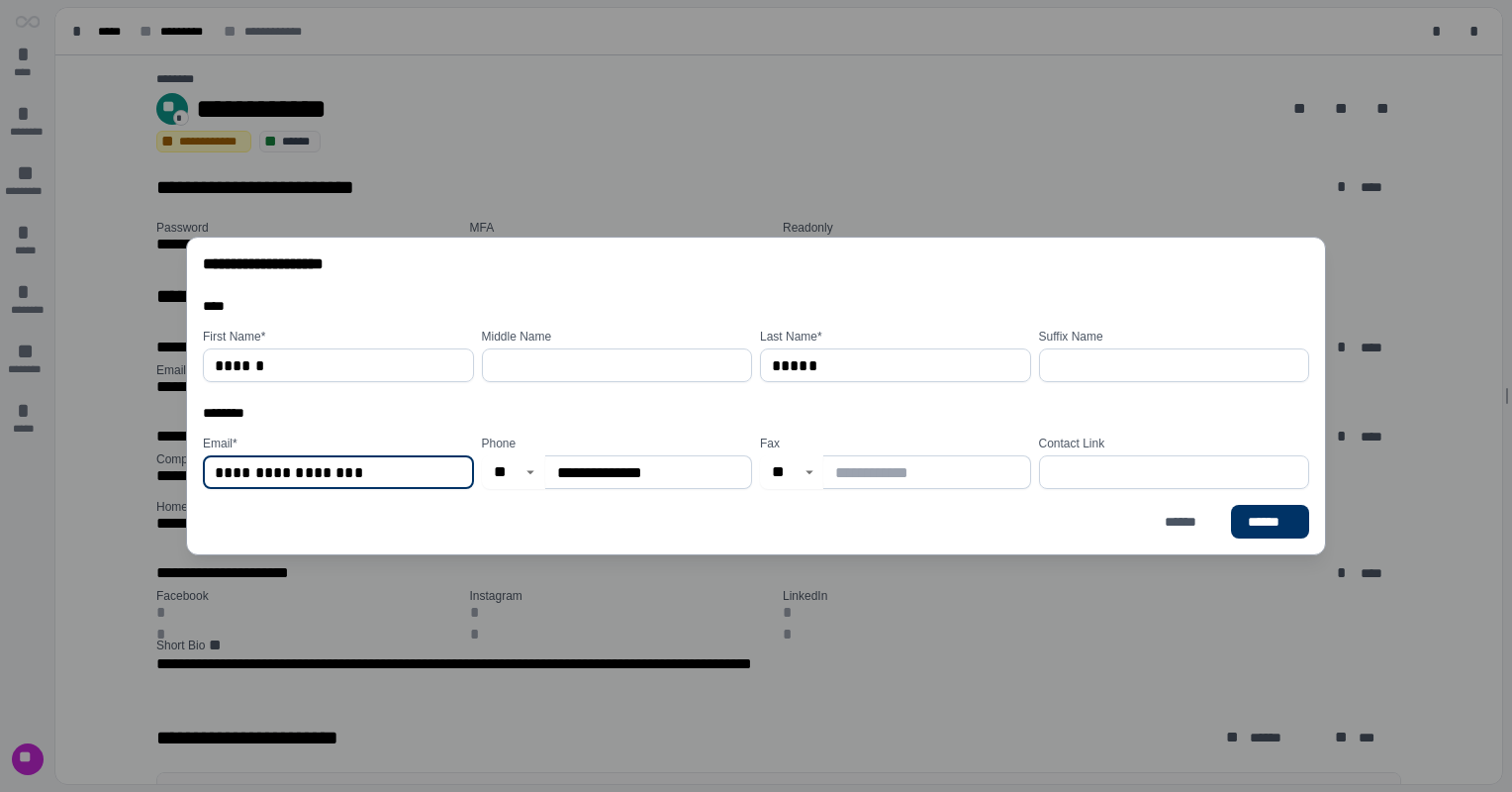 type on "**********" 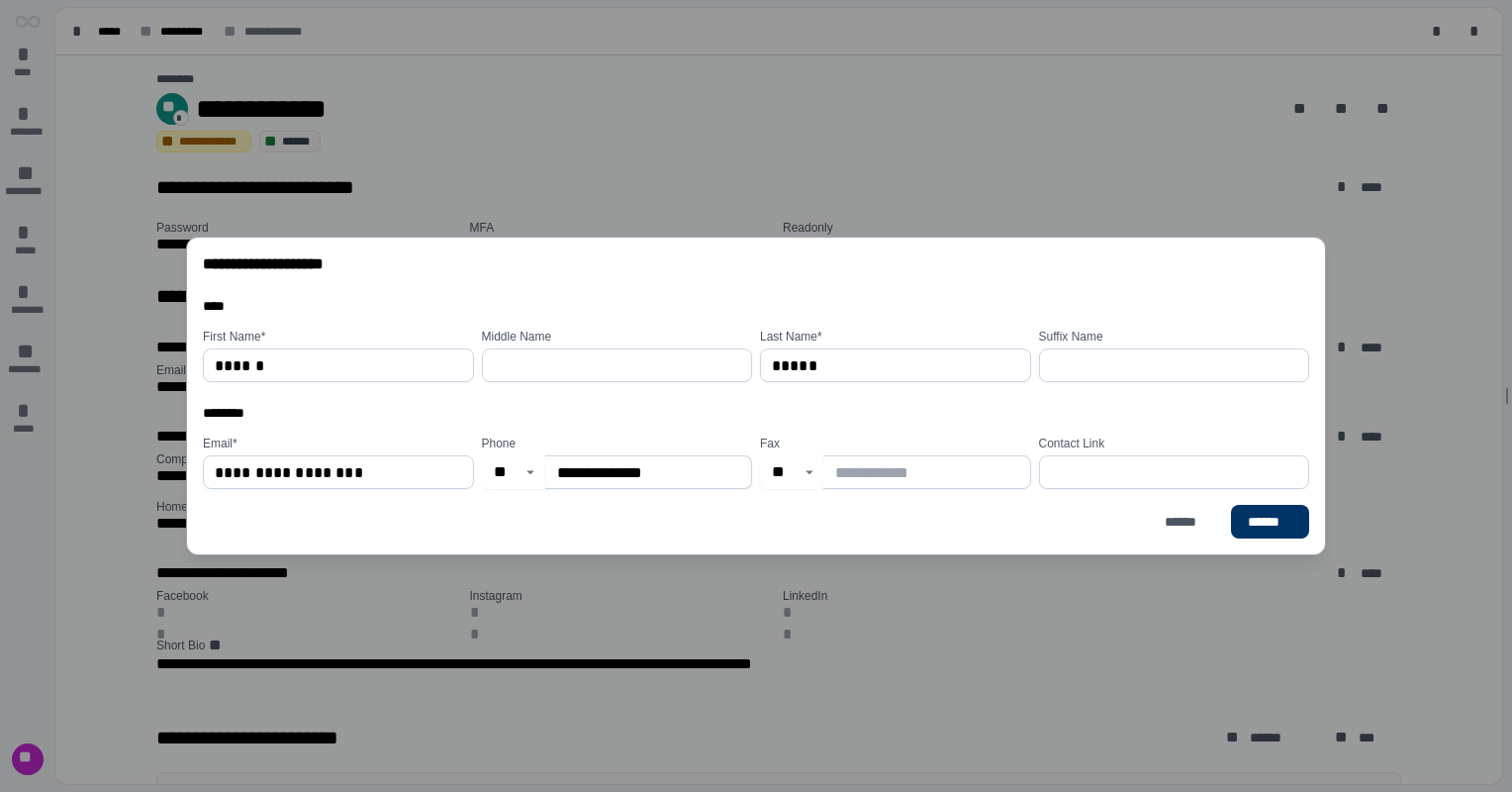 click on "**********" at bounding box center (756, 396) 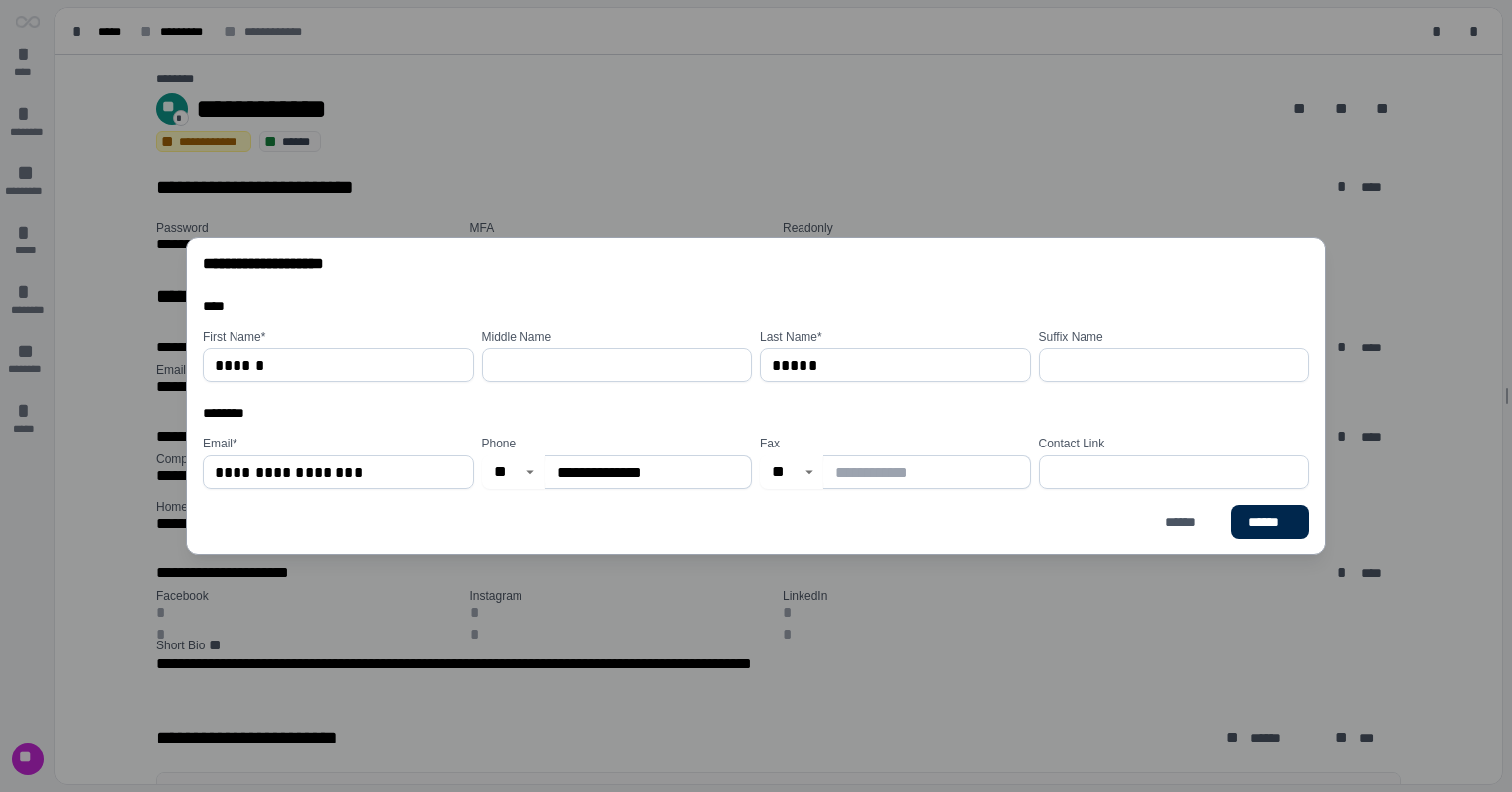 click on "******" at bounding box center (1270, 522) 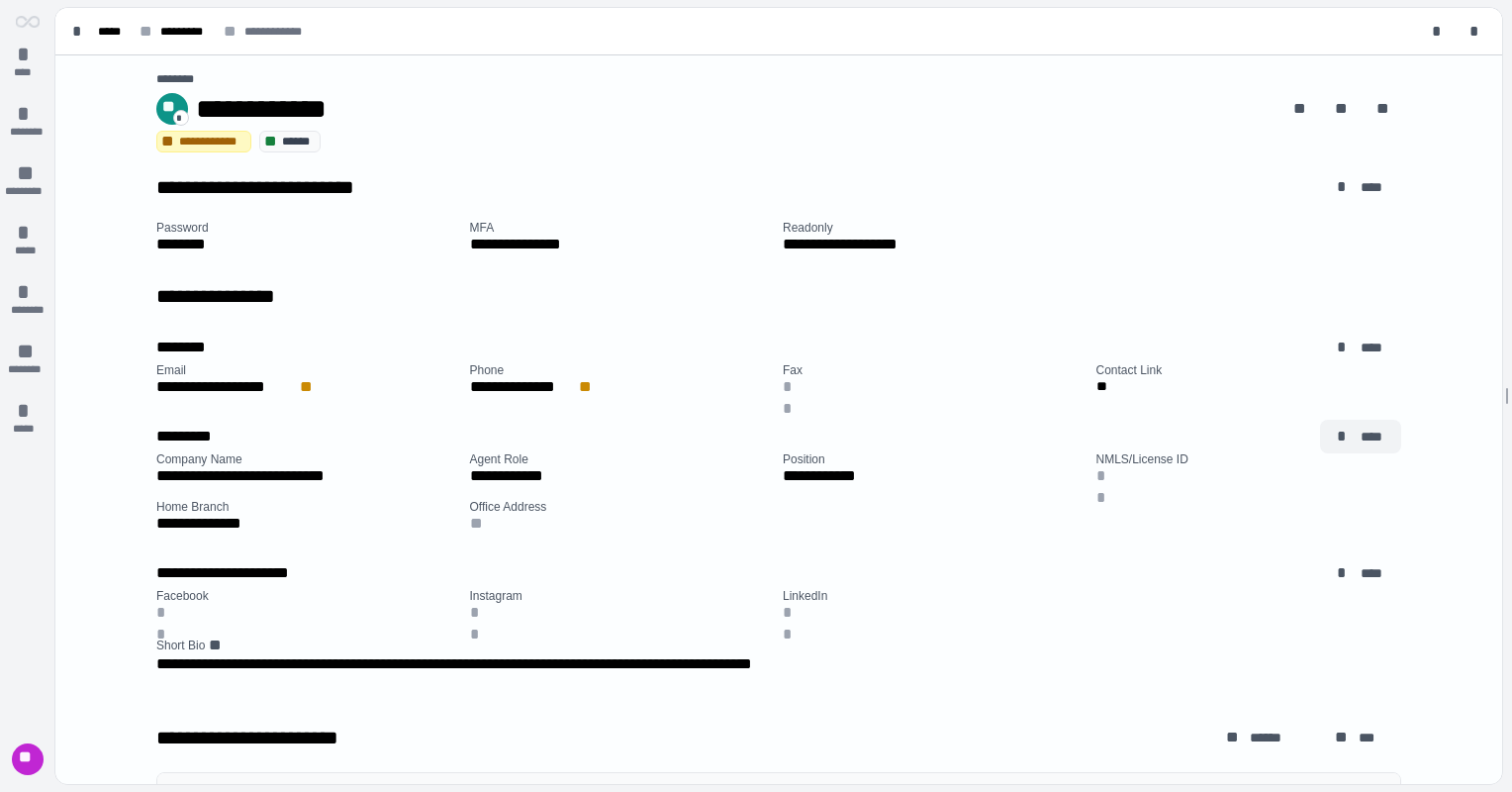 click on "*" at bounding box center [1345, 437] 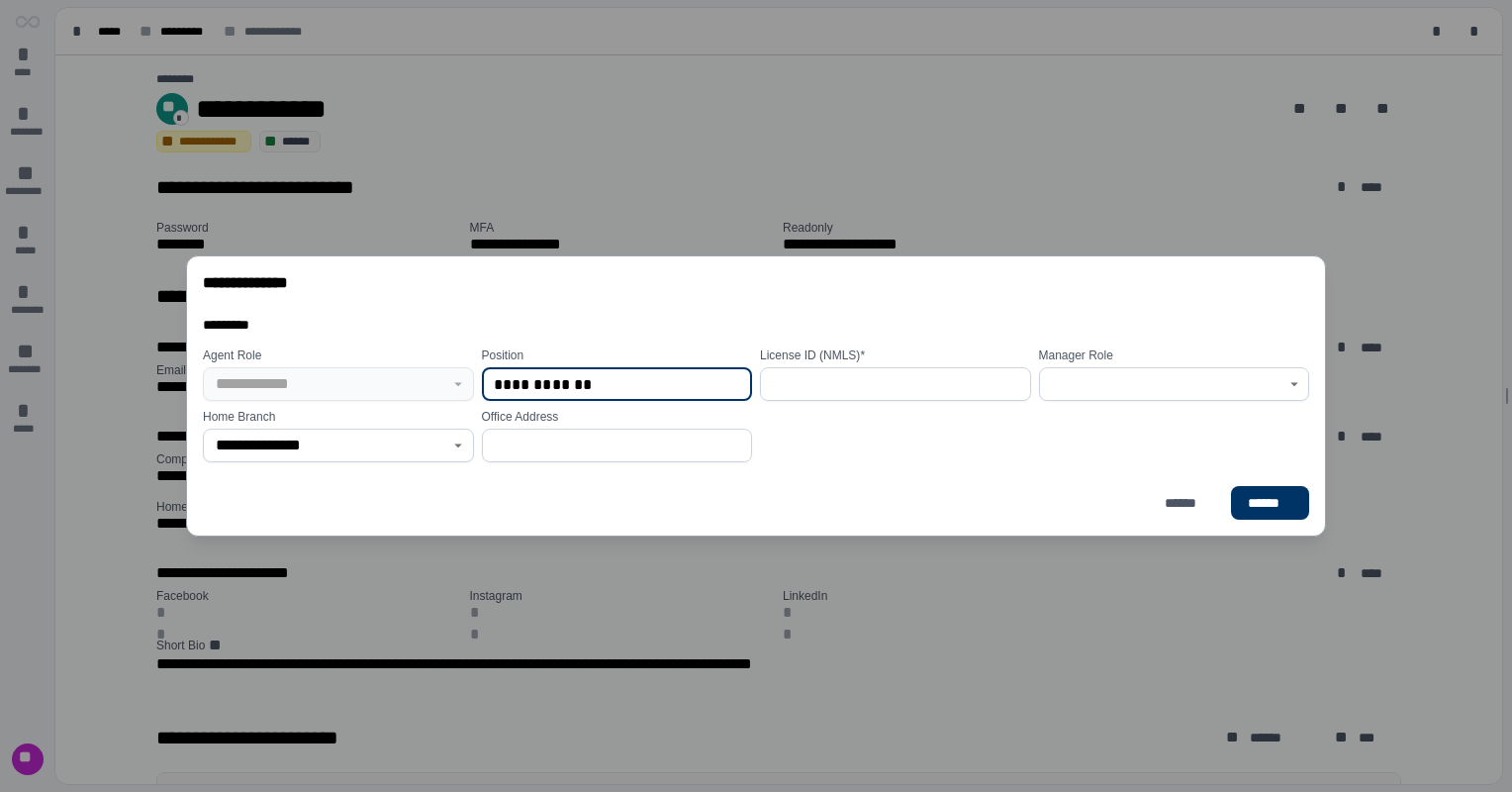 click 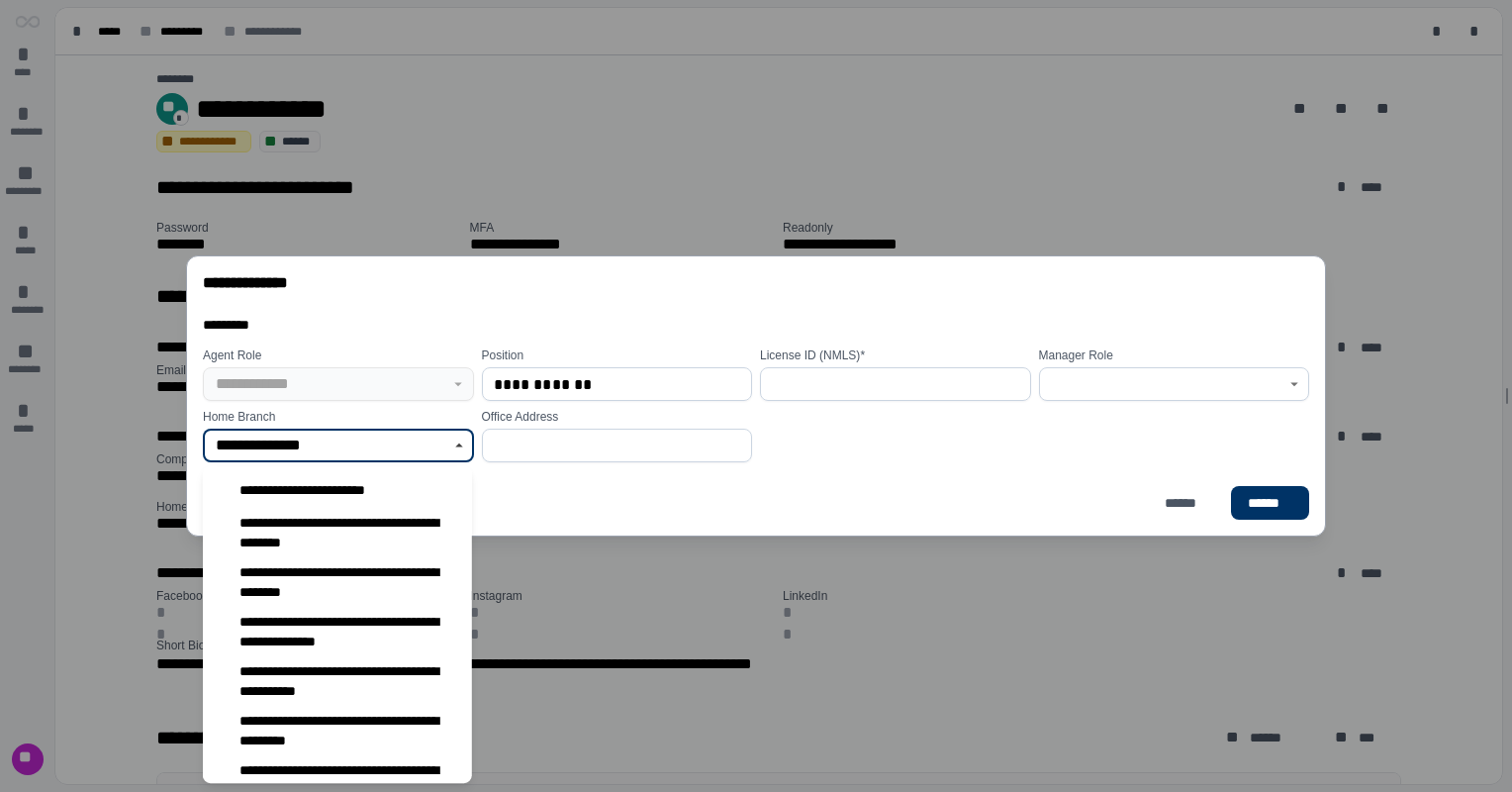 scroll, scrollTop: 1602, scrollLeft: 0, axis: vertical 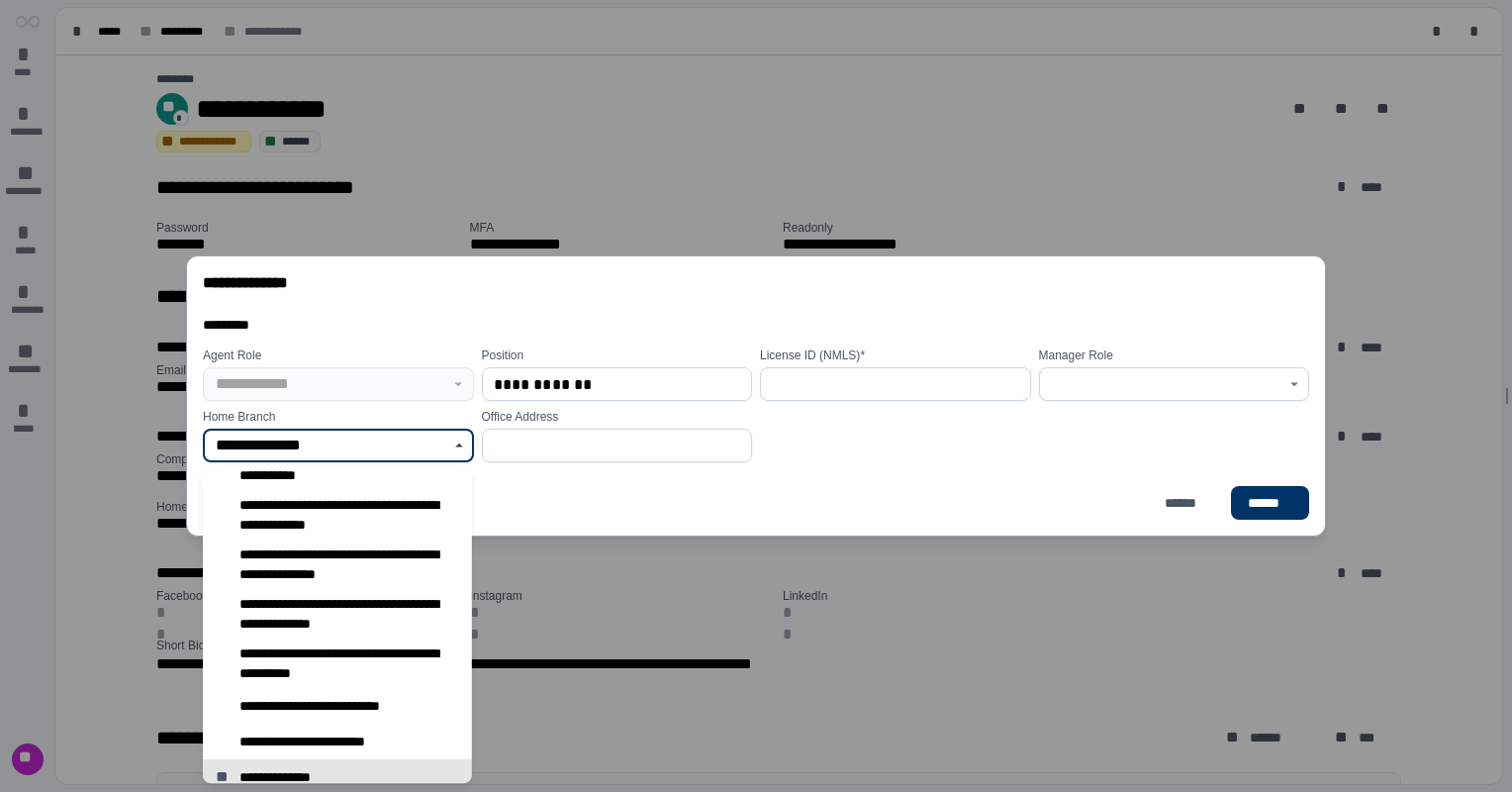 drag, startPoint x: 451, startPoint y: 751, endPoint x: 467, endPoint y: 711, distance: 43.081318 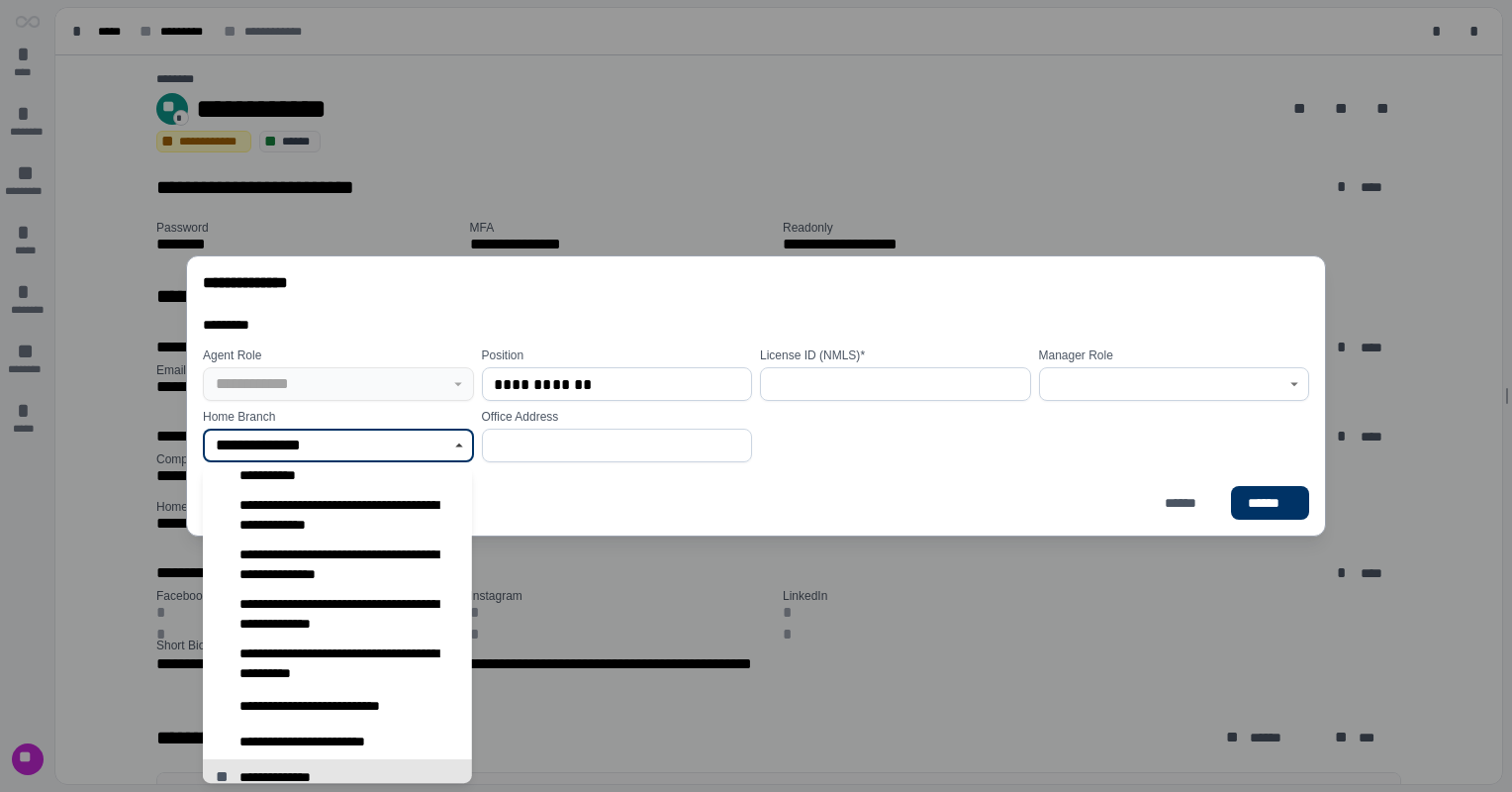 click on "**********" at bounding box center [337, 625] 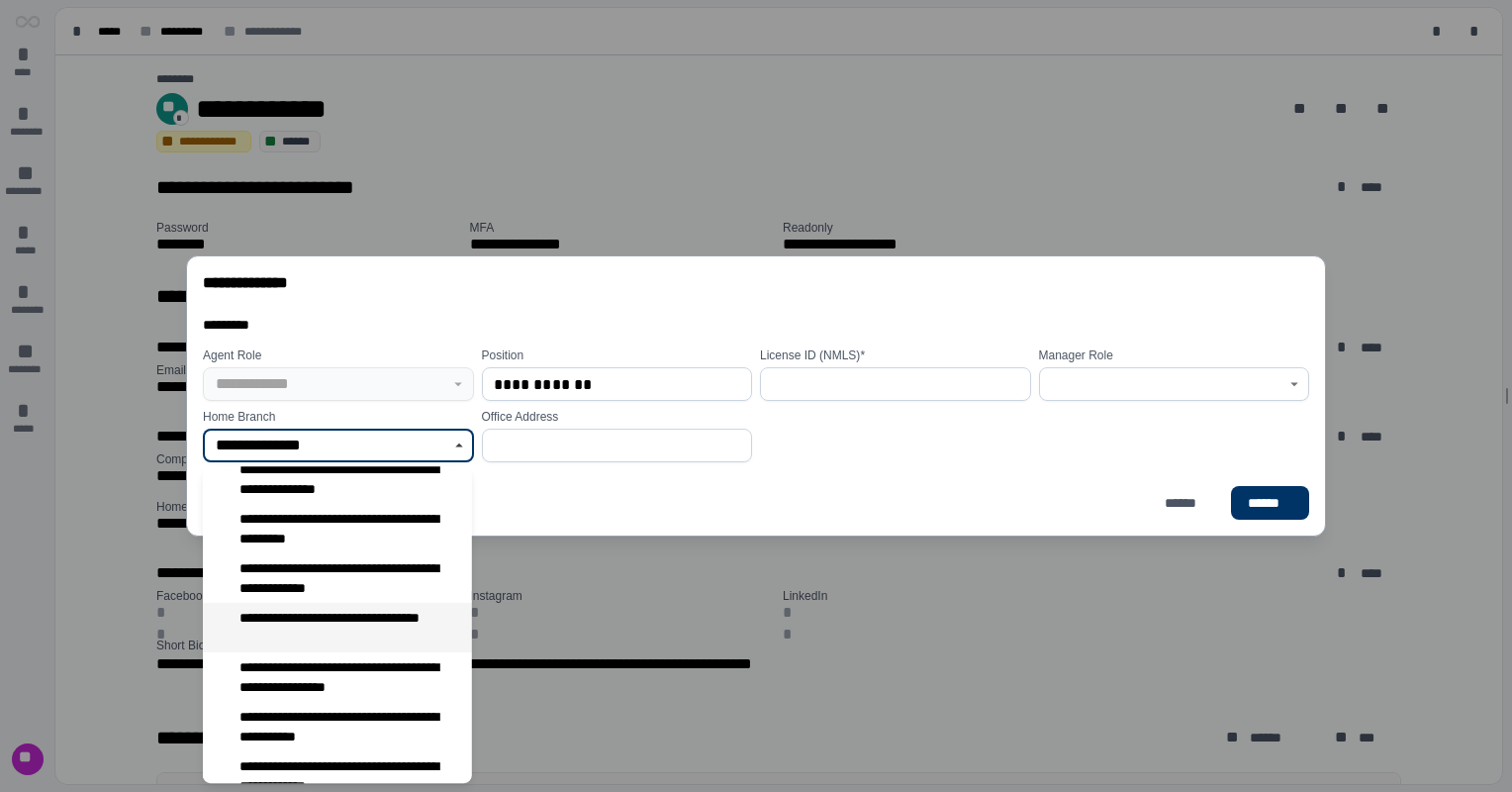 scroll, scrollTop: 1386, scrollLeft: 0, axis: vertical 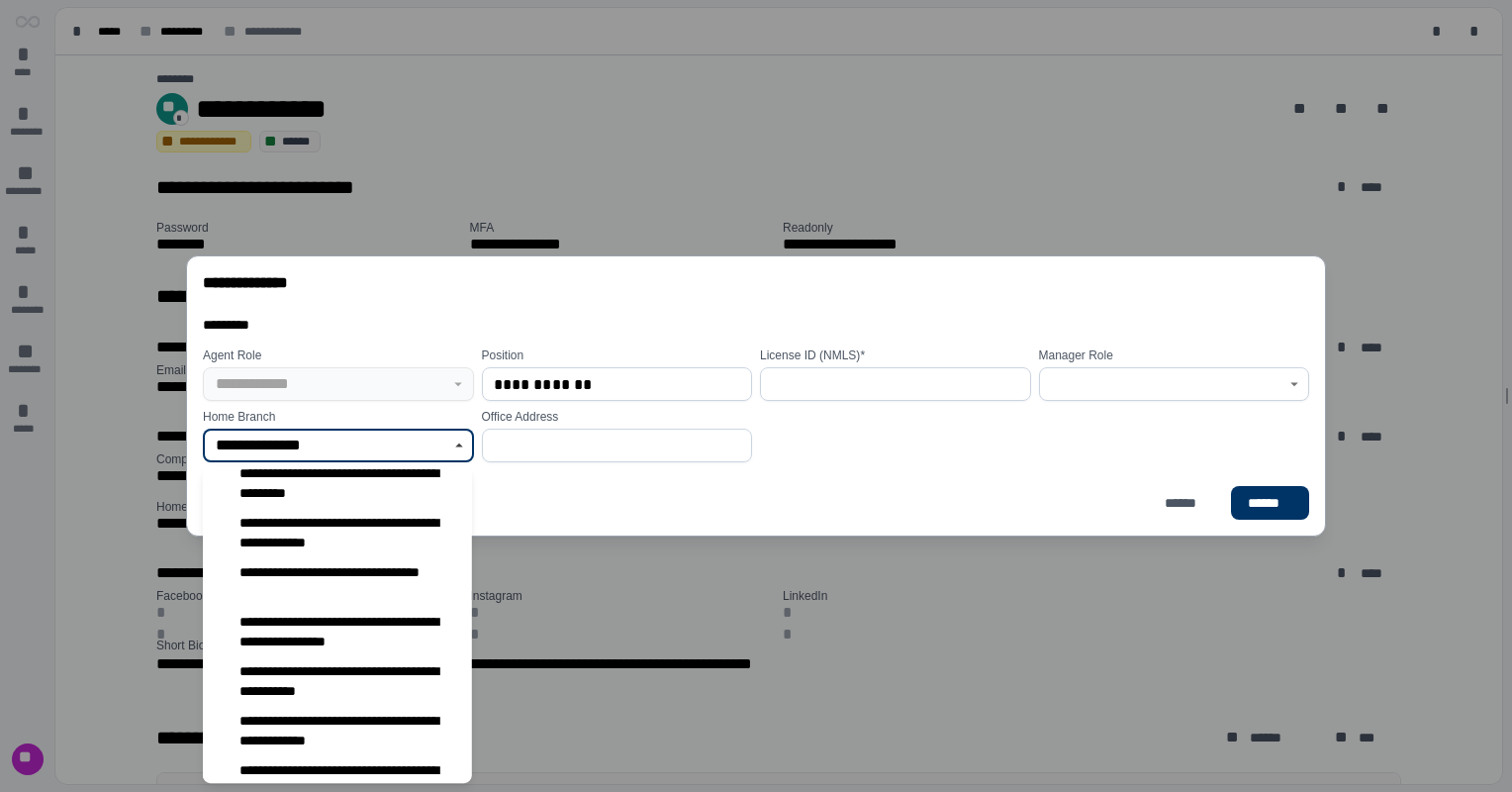 click on "**********" at bounding box center (341, 582) 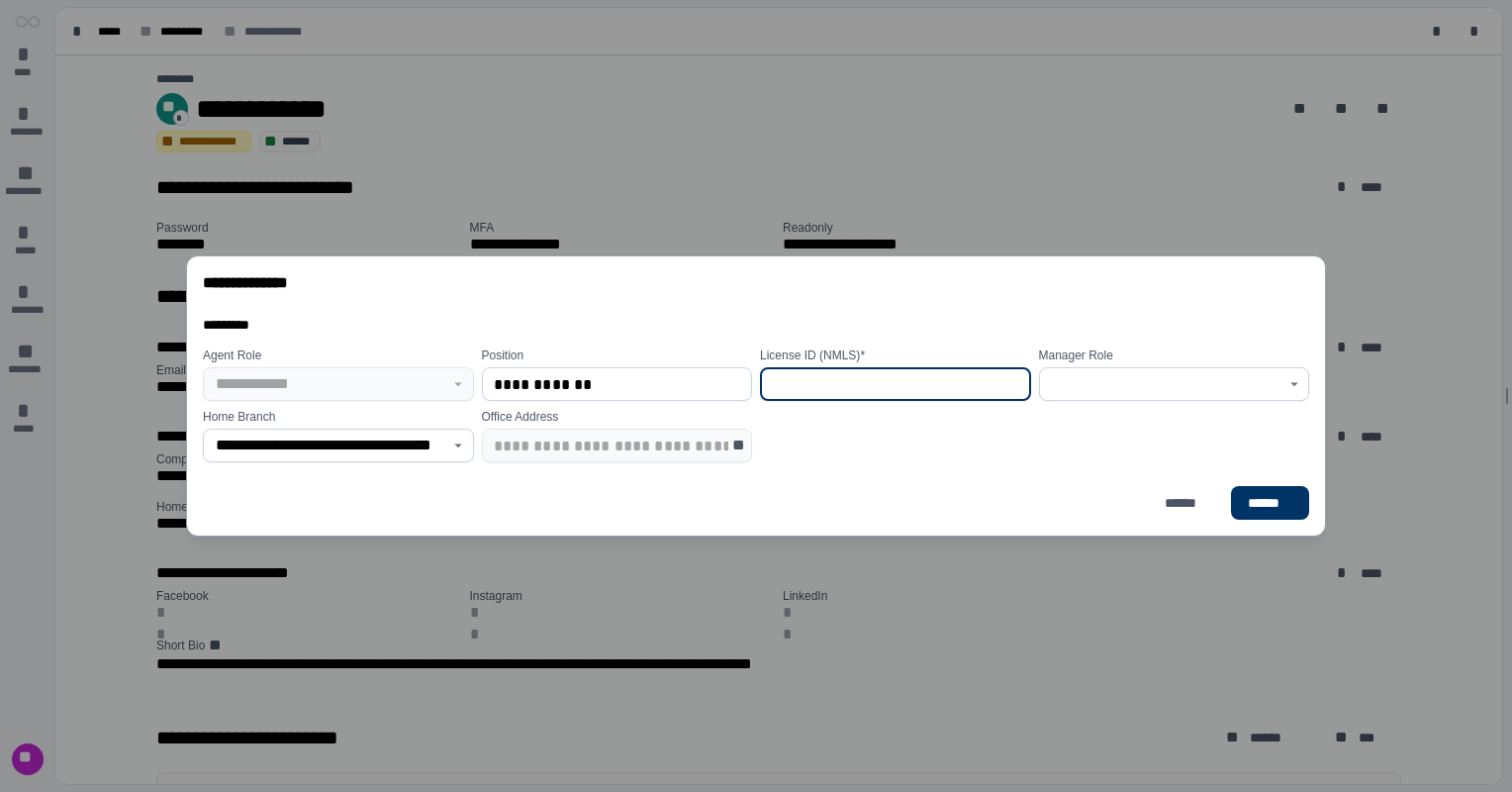 click at bounding box center [896, 384] 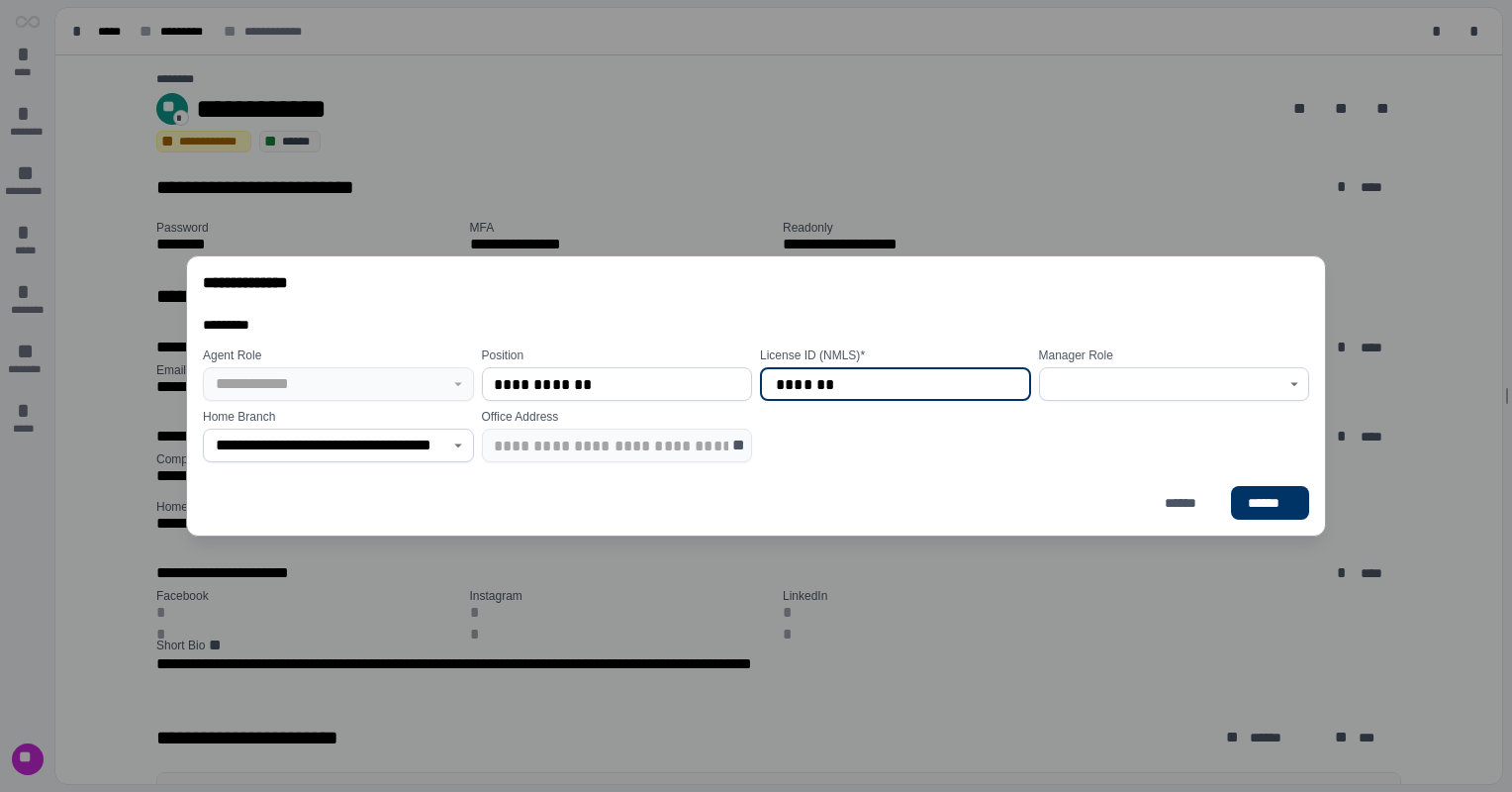 drag, startPoint x: 788, startPoint y: 387, endPoint x: 705, endPoint y: 380, distance: 83.29466 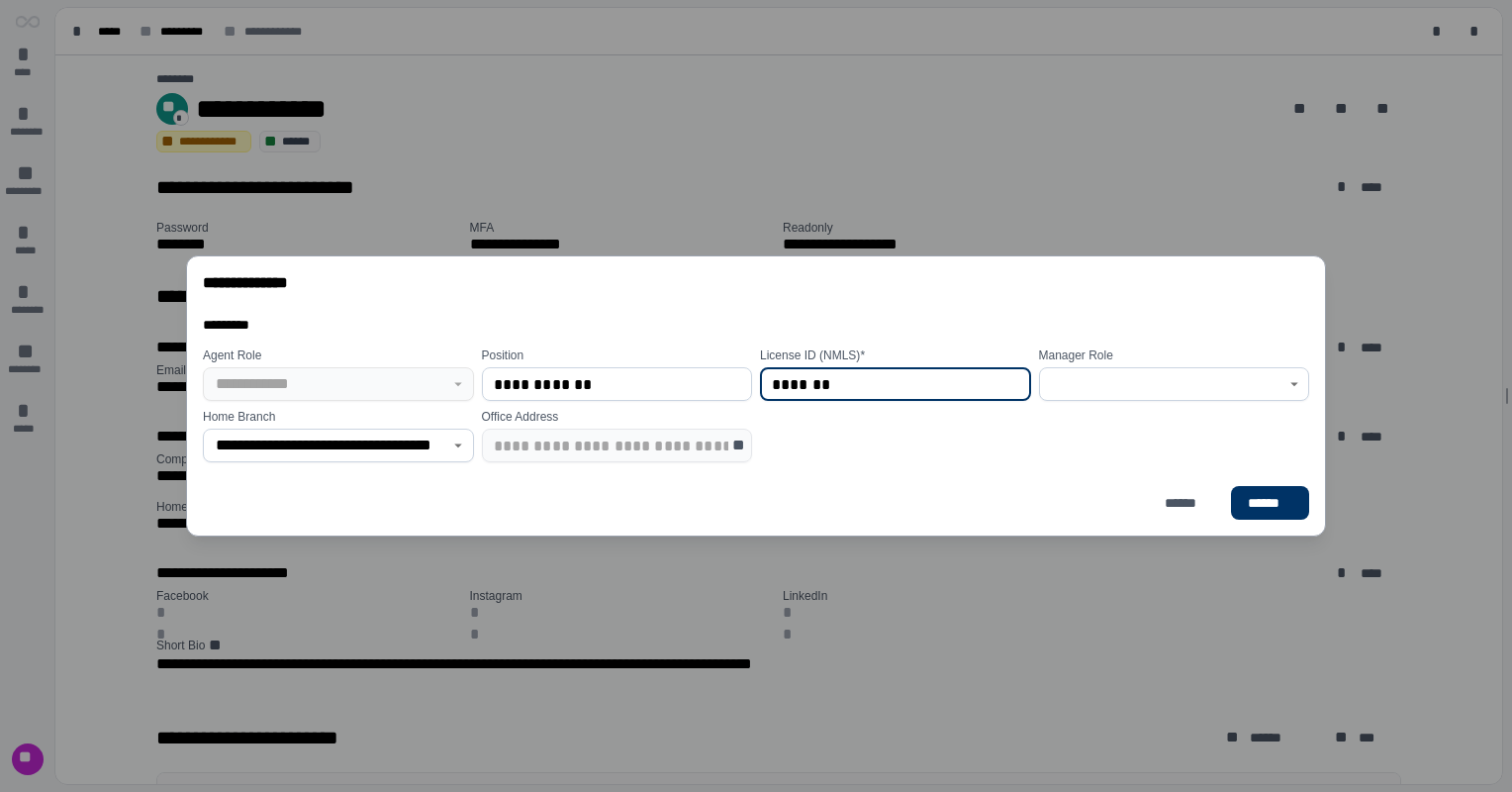 type on "*******" 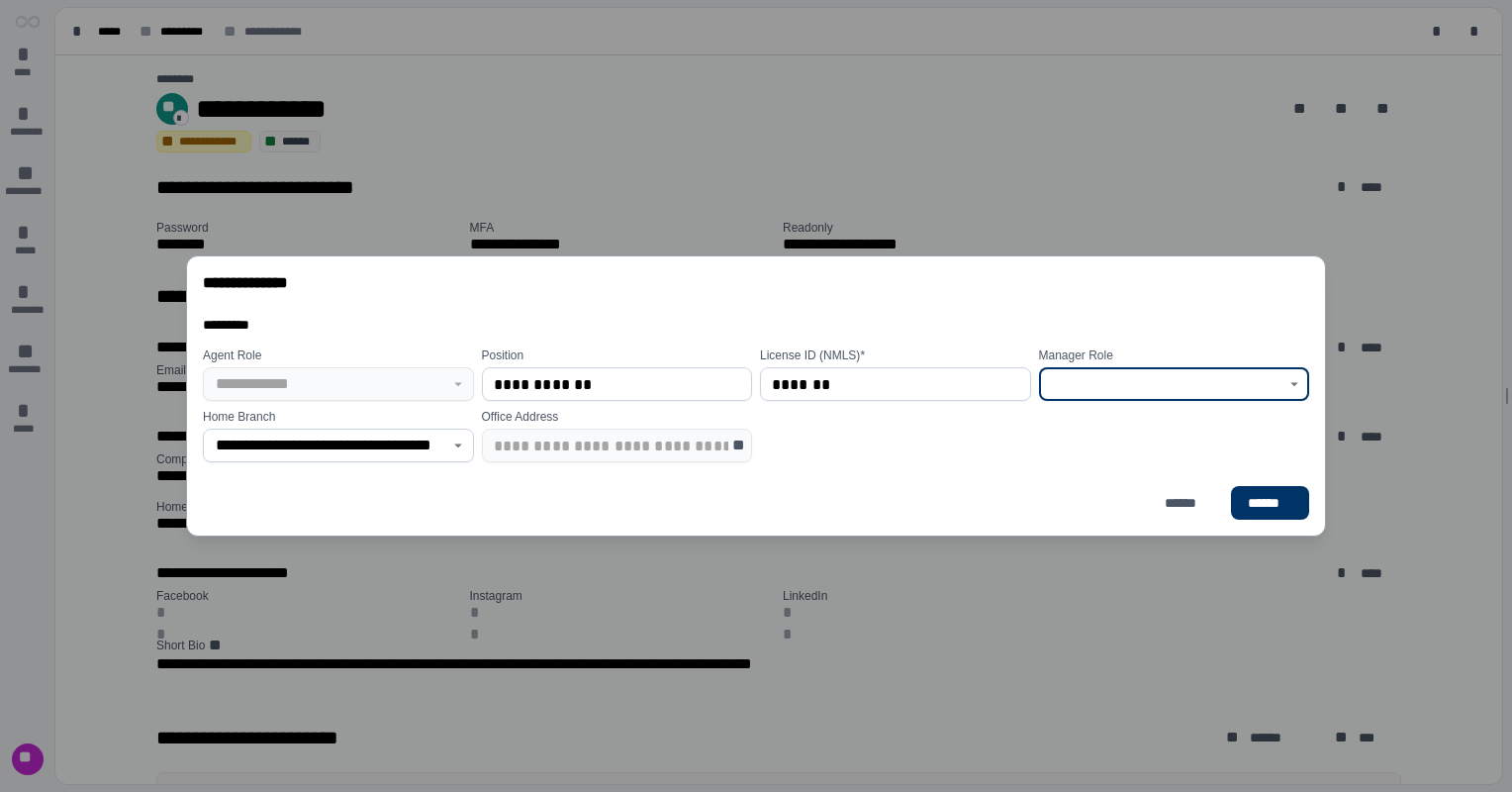 drag, startPoint x: 1237, startPoint y: 385, endPoint x: 1227, endPoint y: 395, distance: 14.142136 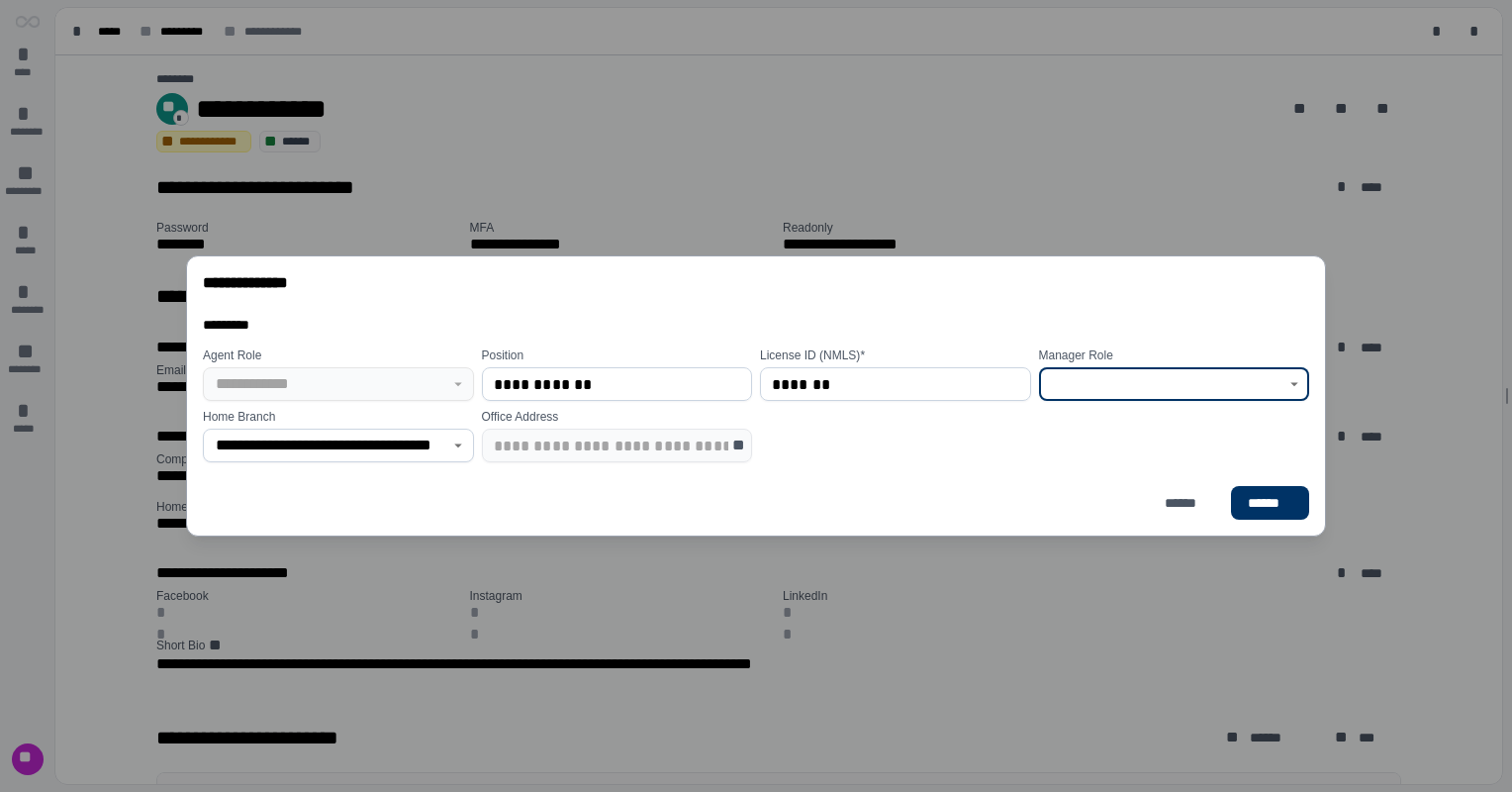 click at bounding box center (1163, 384) 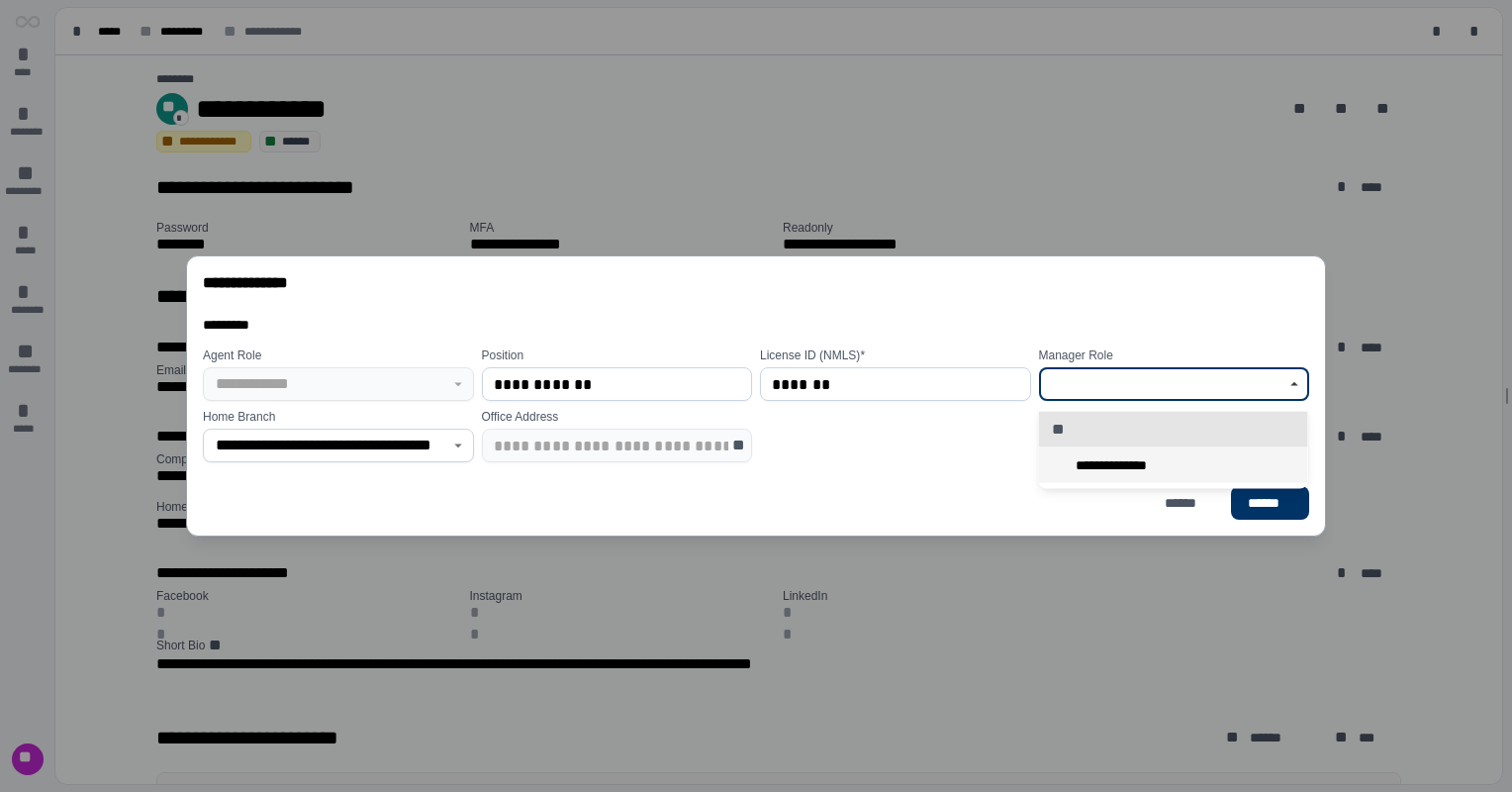 click on "**********" at bounding box center [1174, 465] 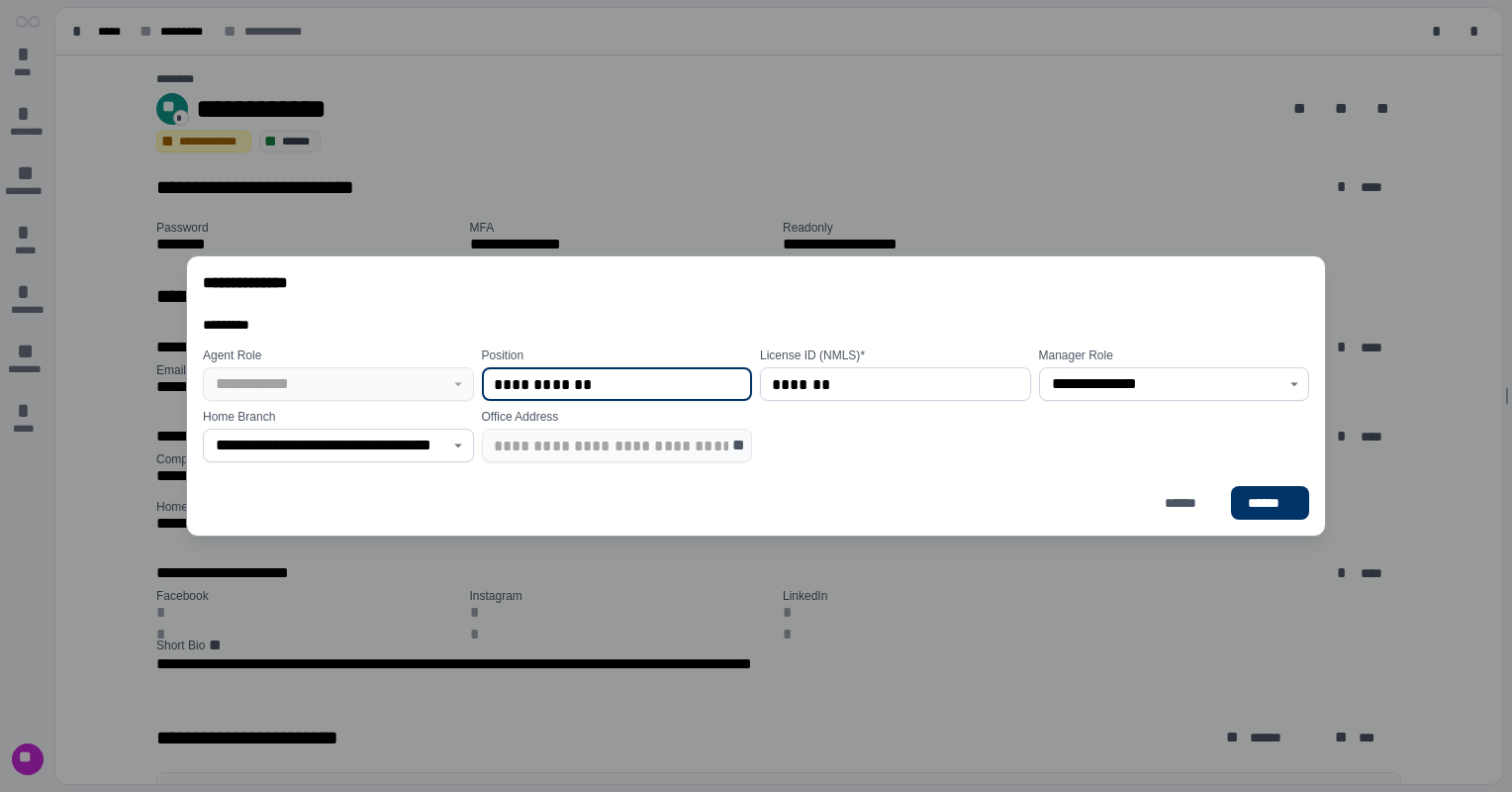 drag, startPoint x: 700, startPoint y: 397, endPoint x: 376, endPoint y: 399, distance: 324.0062 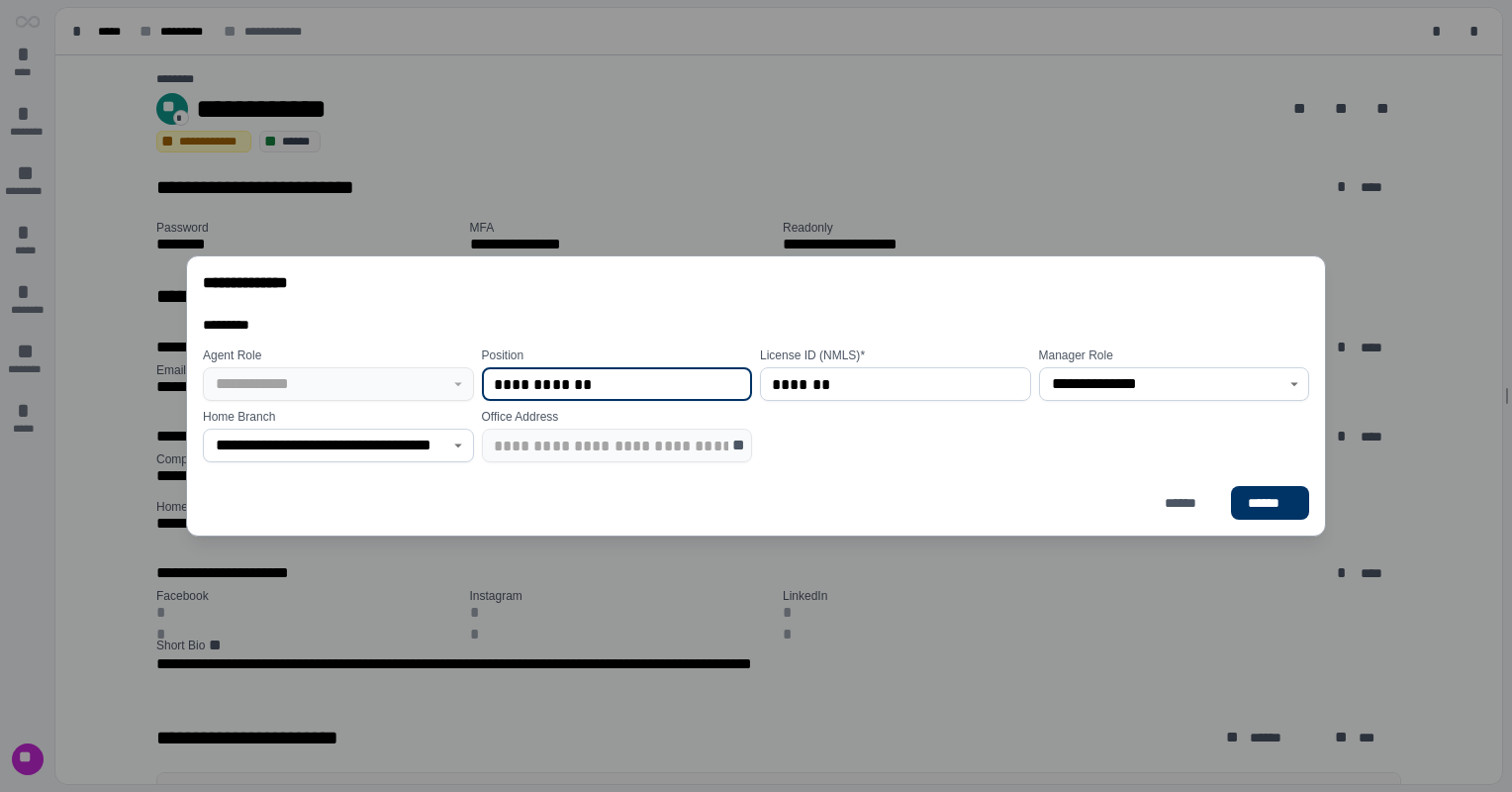 click on "**********" at bounding box center (760, 405) 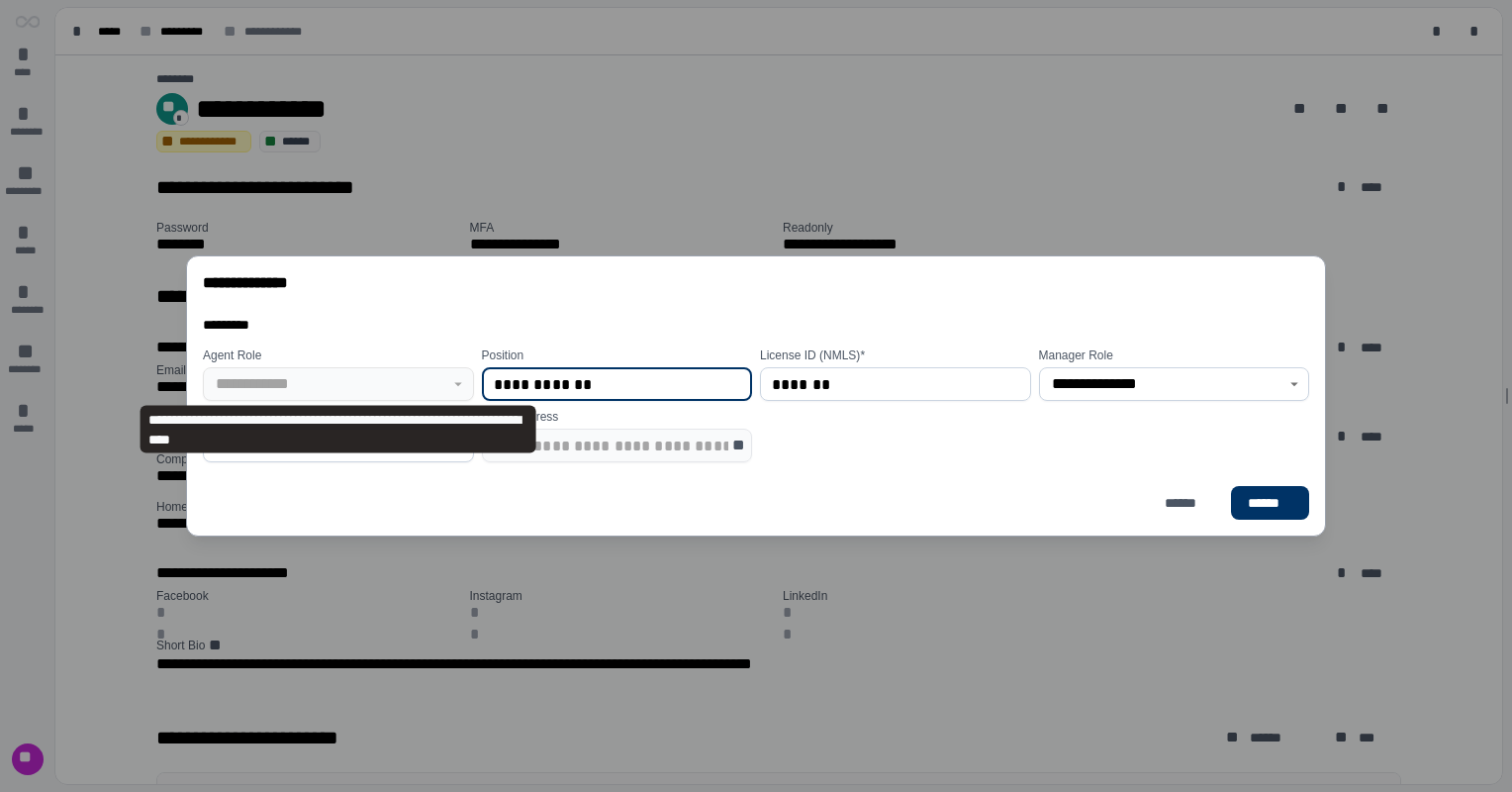 type on "**********" 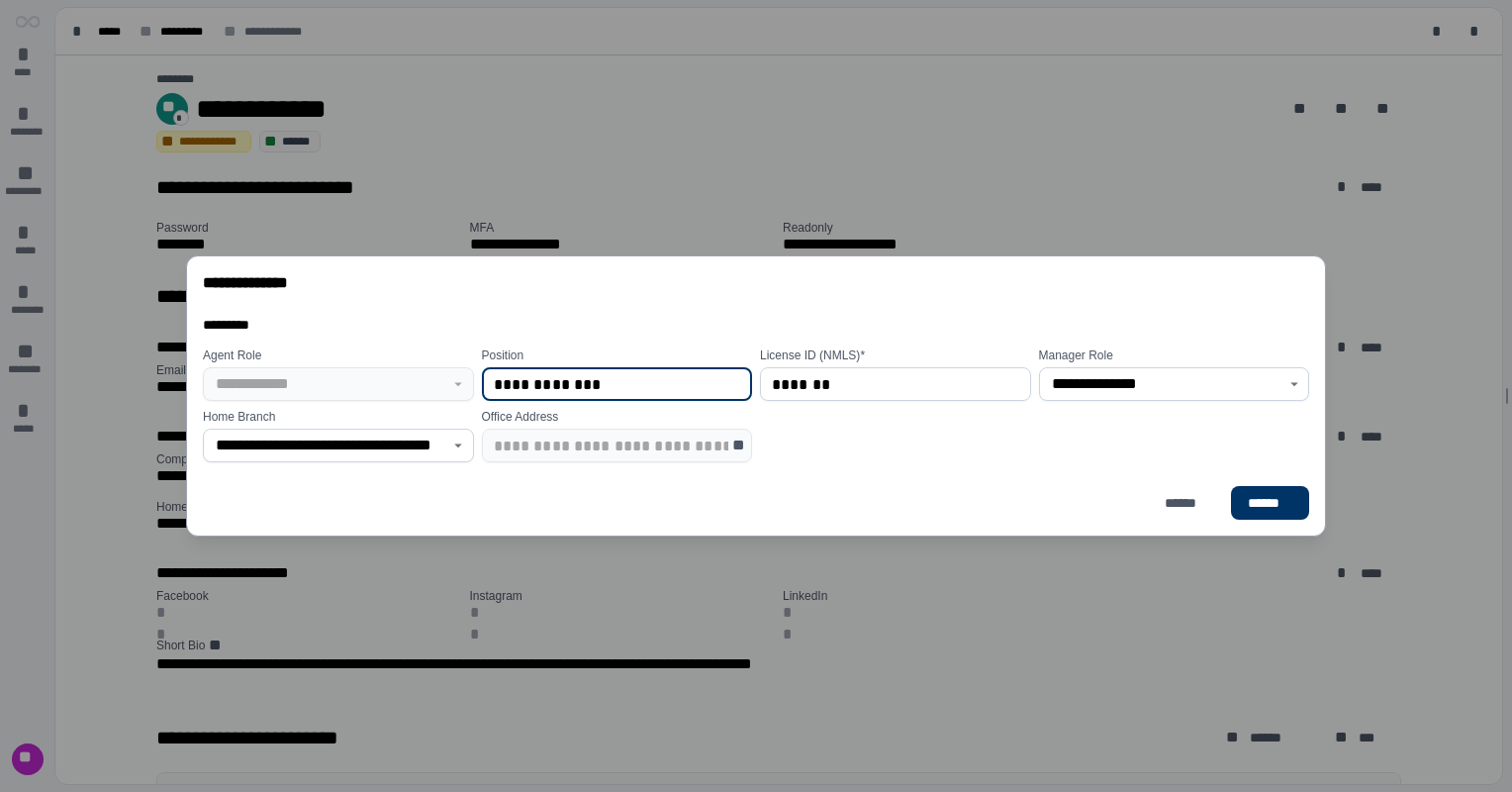drag, startPoint x: 600, startPoint y: 388, endPoint x: 276, endPoint y: 383, distance: 324.03858 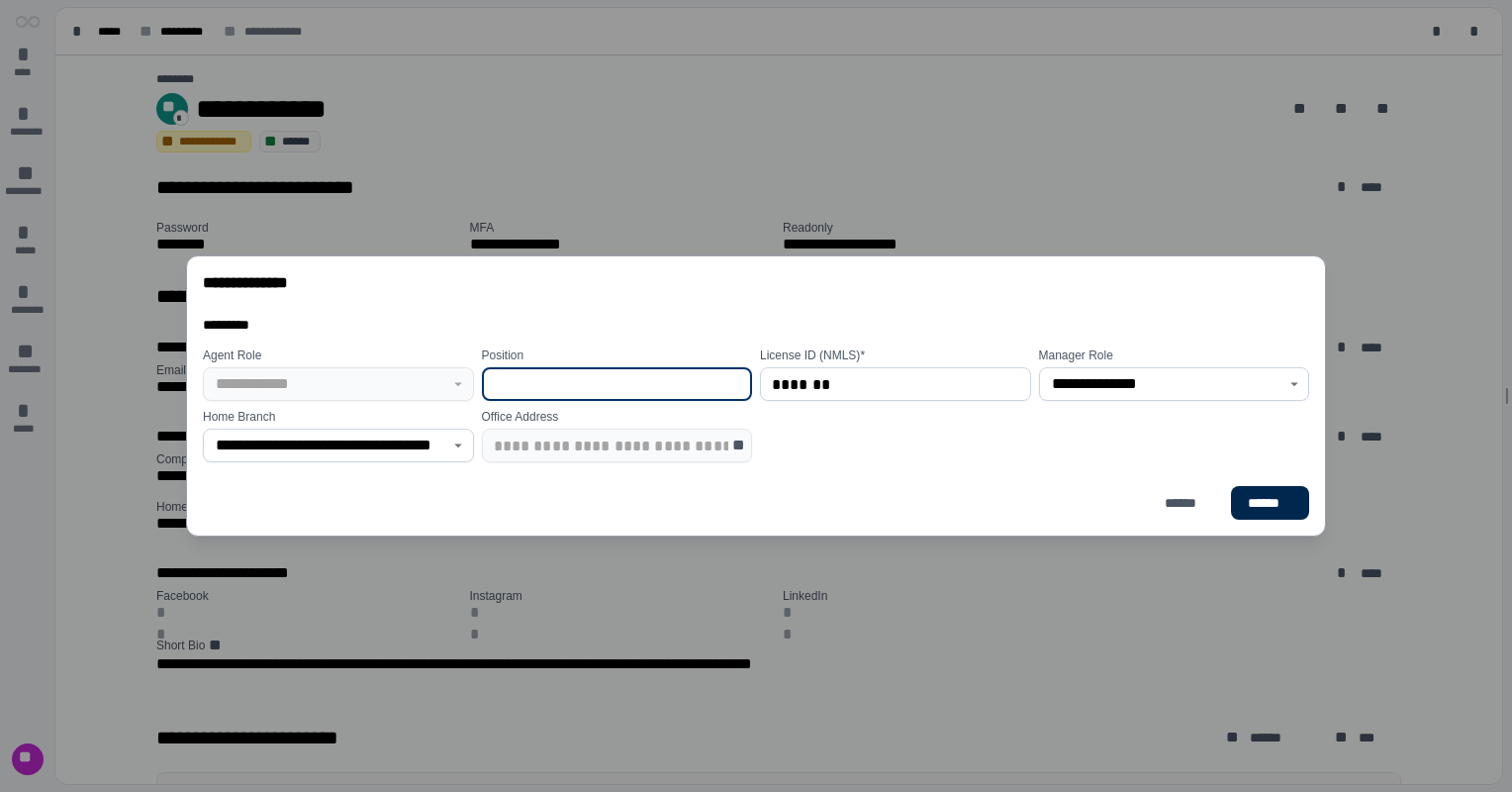 type 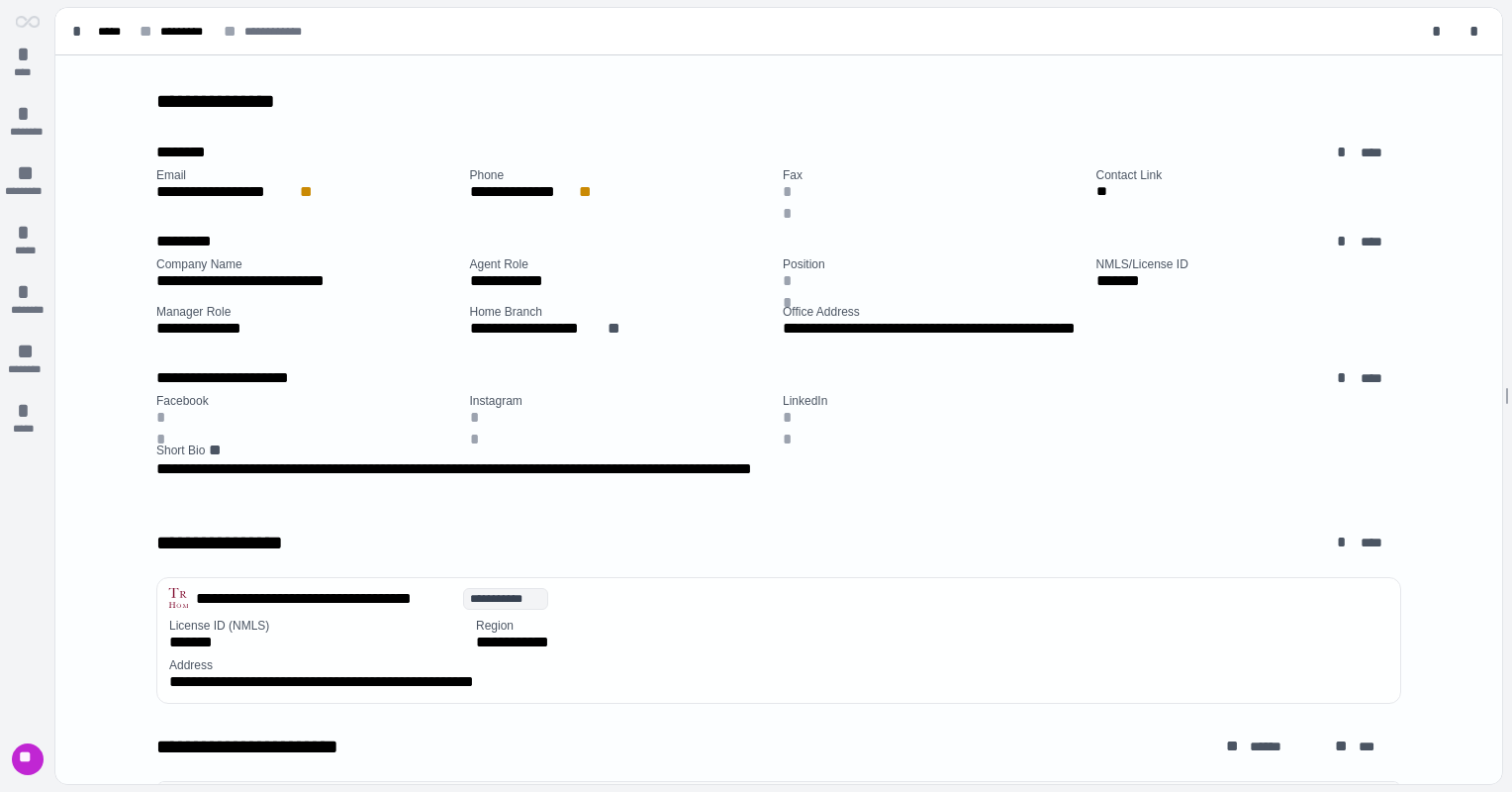scroll, scrollTop: 0, scrollLeft: 0, axis: both 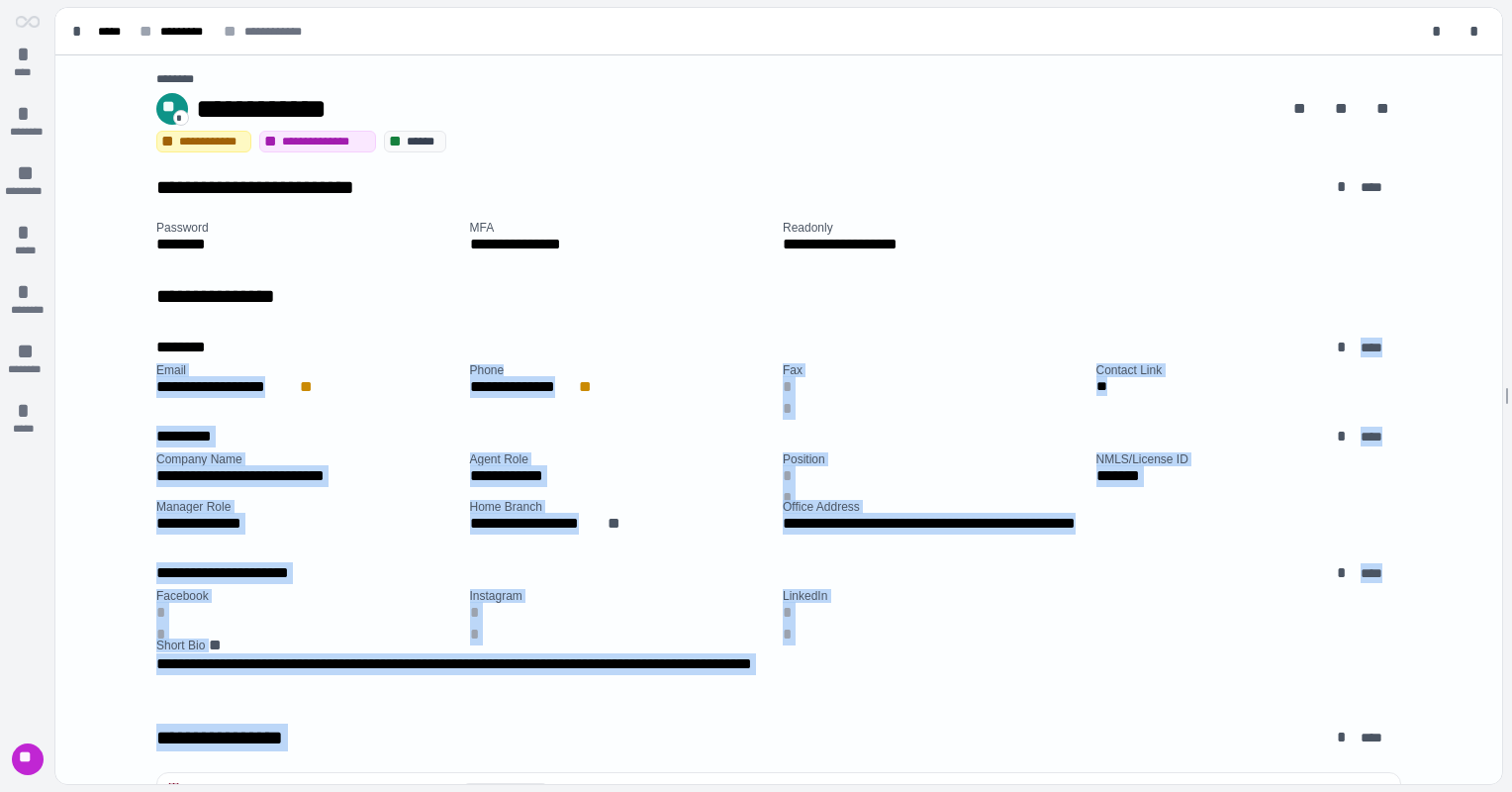 drag, startPoint x: 871, startPoint y: 728, endPoint x: 877, endPoint y: 740, distance: 13.416408 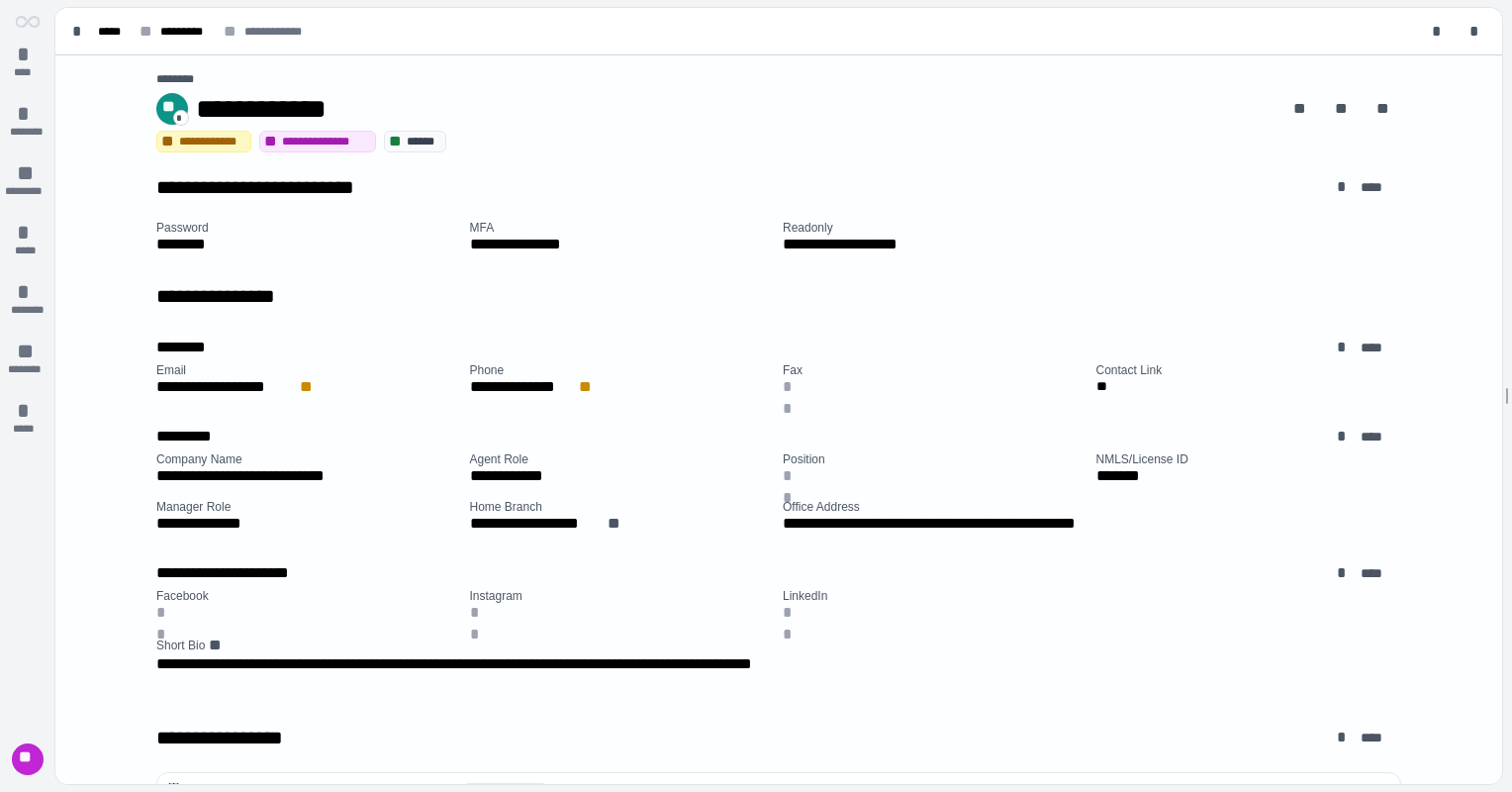 click on "**********" at bounding box center (783, 238) 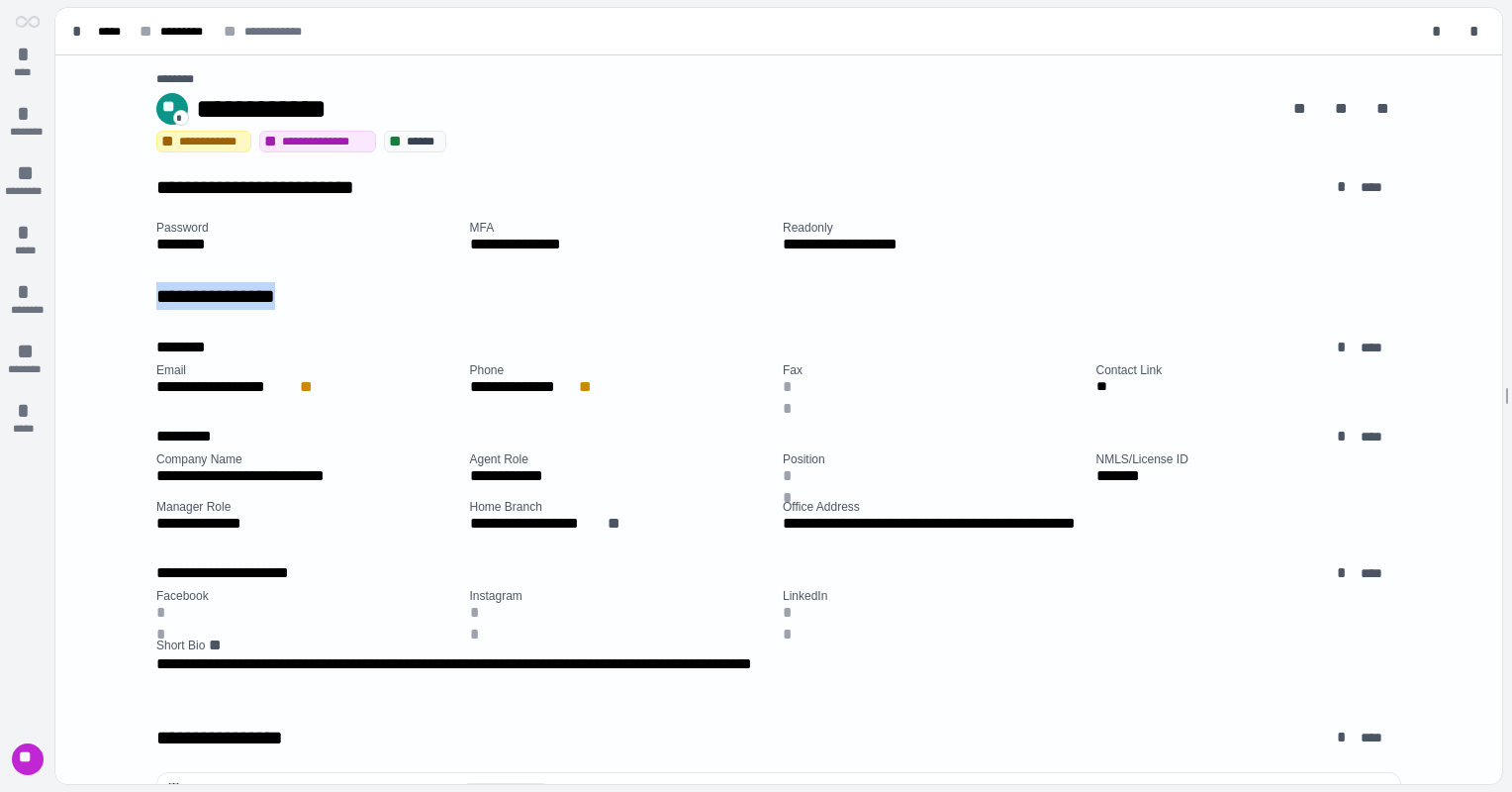 click on "**********" at bounding box center (779, 982) 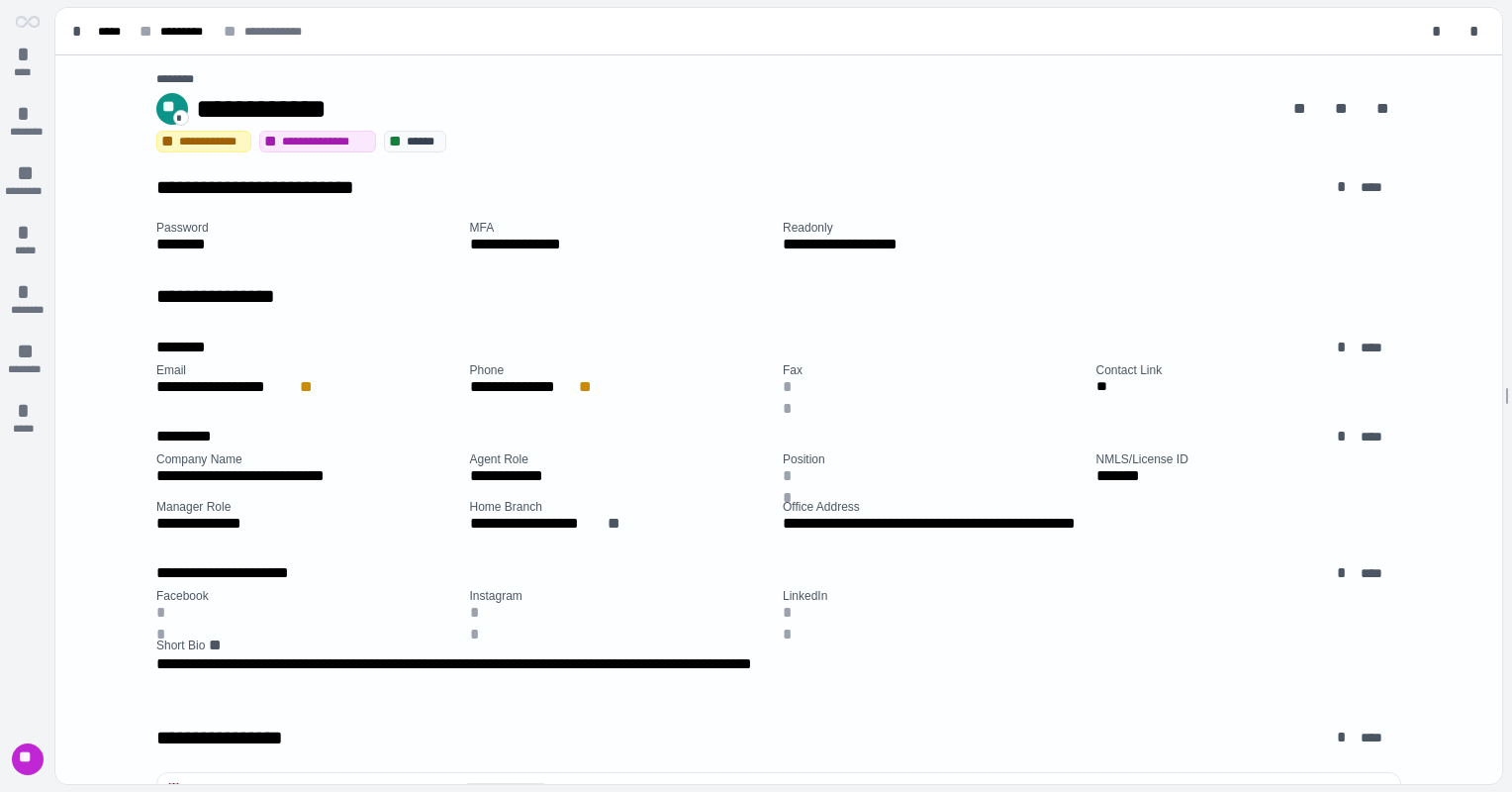 click on "**********" at bounding box center [779, 120] 